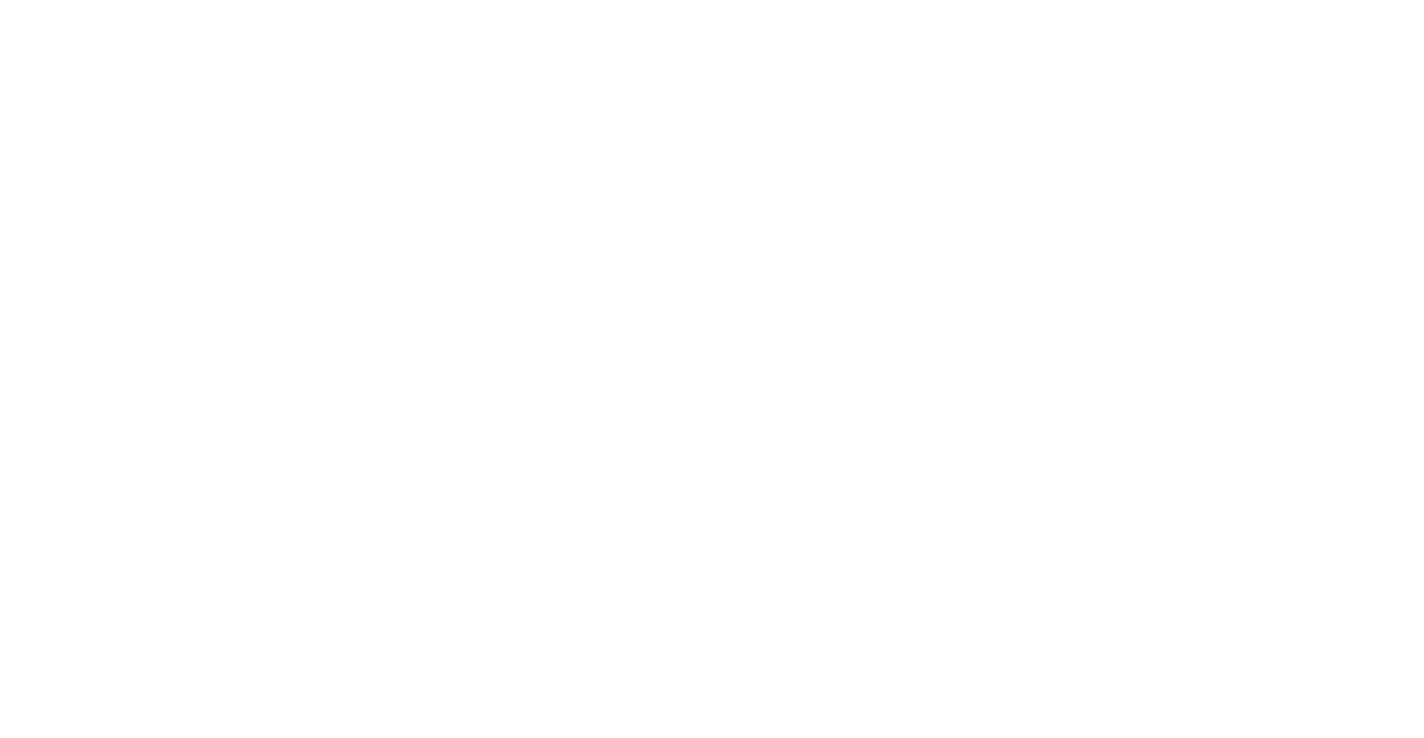scroll, scrollTop: 0, scrollLeft: 0, axis: both 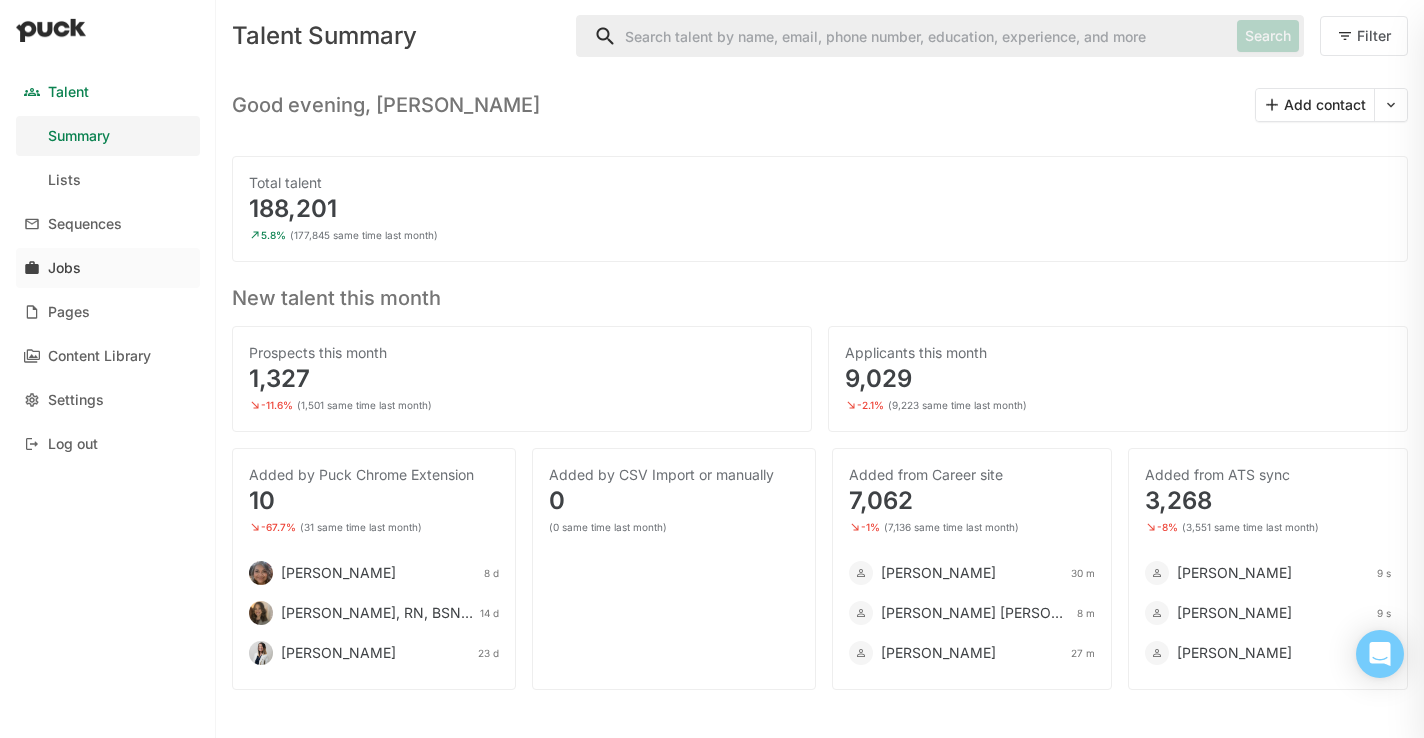 click on "Jobs" at bounding box center (64, 268) 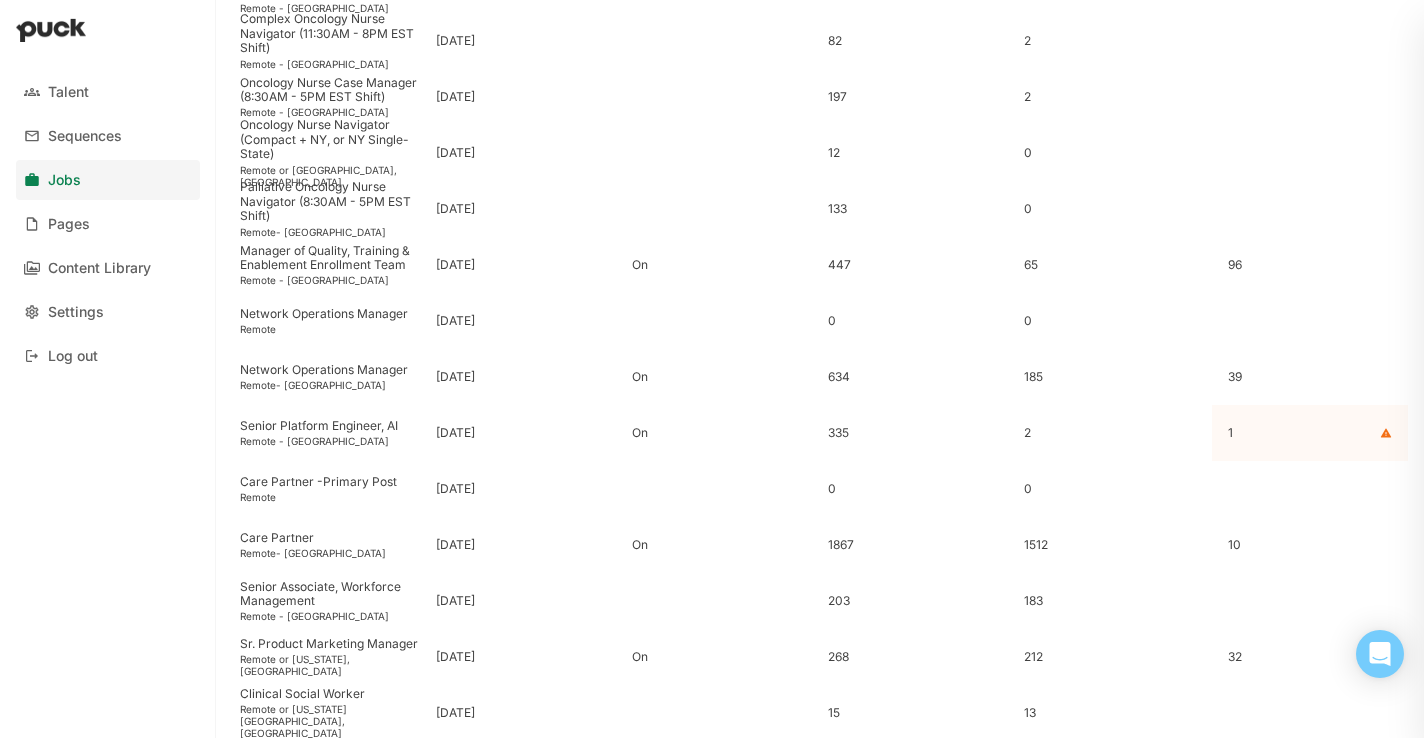 scroll, scrollTop: 861, scrollLeft: 0, axis: vertical 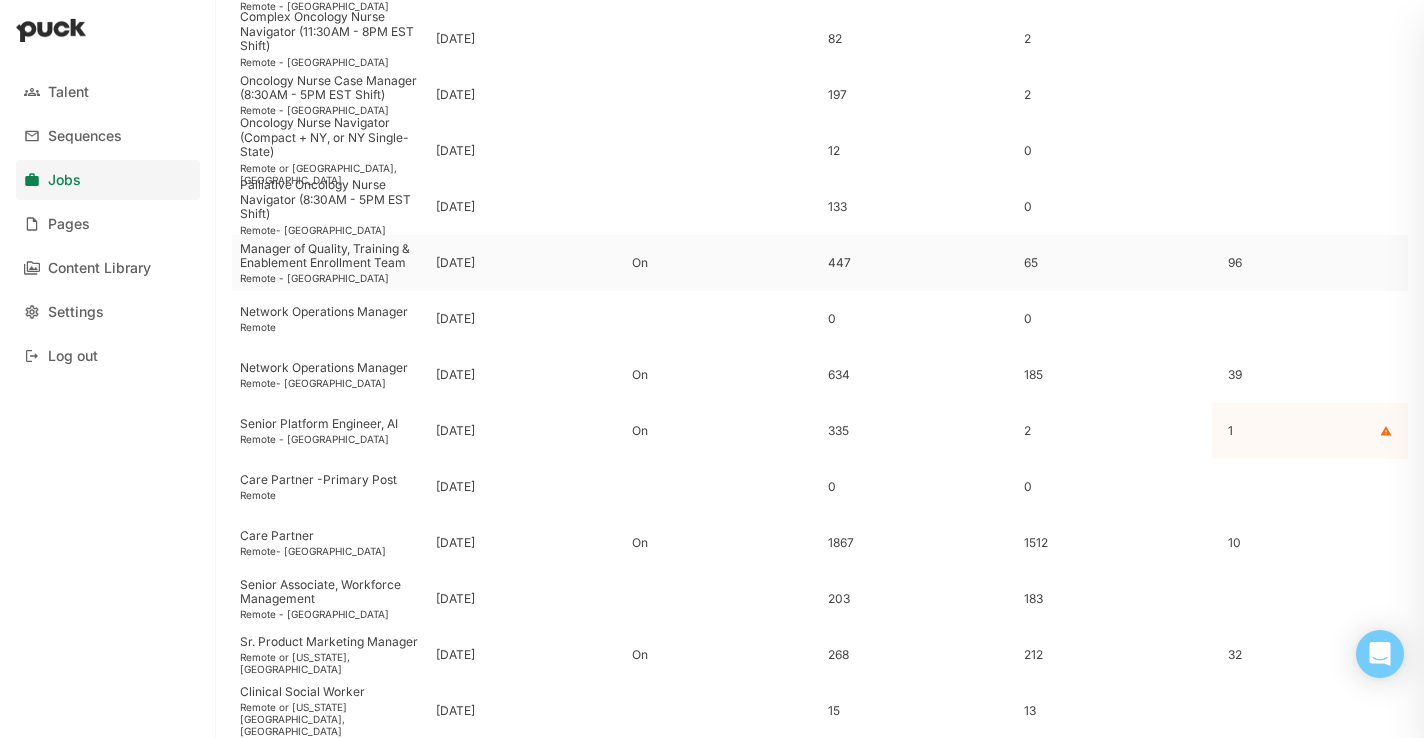 click on "Manager of Quality, Training & Enablement Enrollment Team" at bounding box center (330, 256) 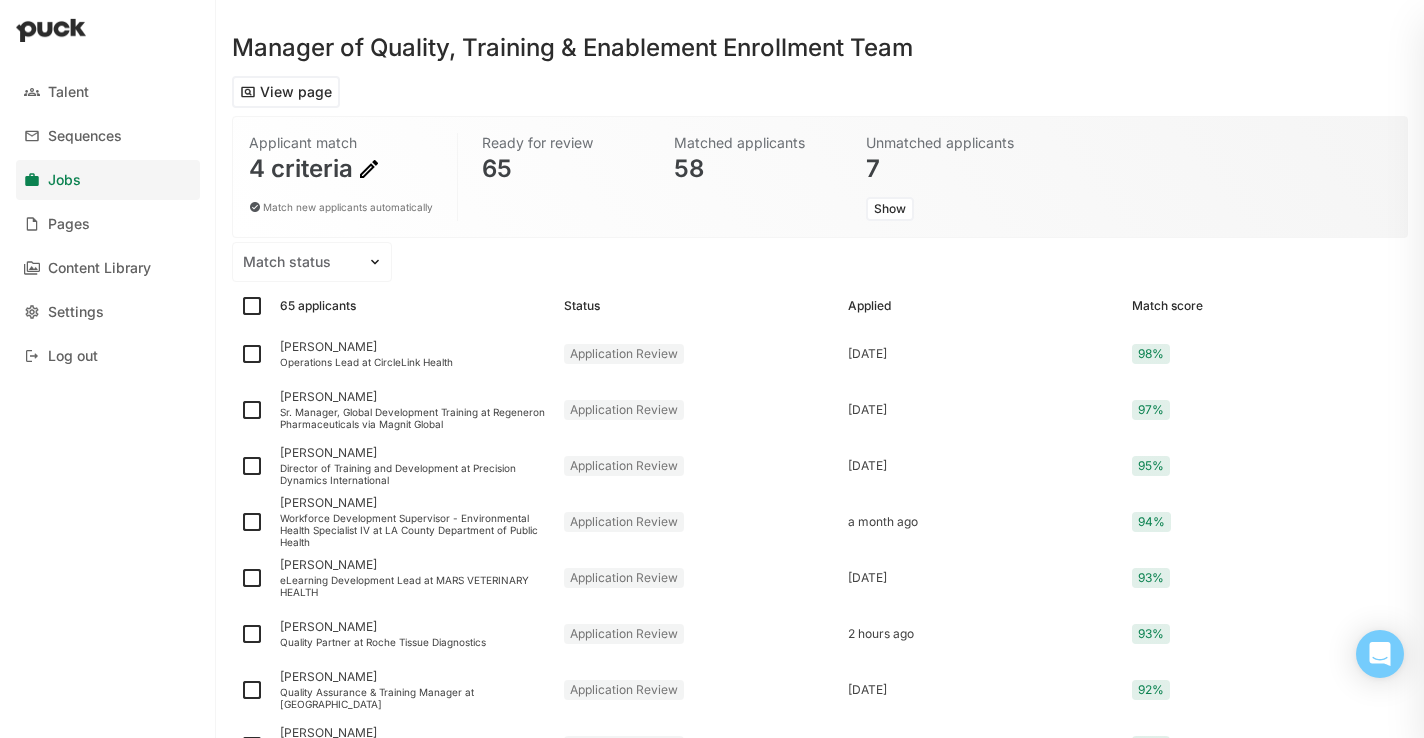 scroll, scrollTop: 57, scrollLeft: 0, axis: vertical 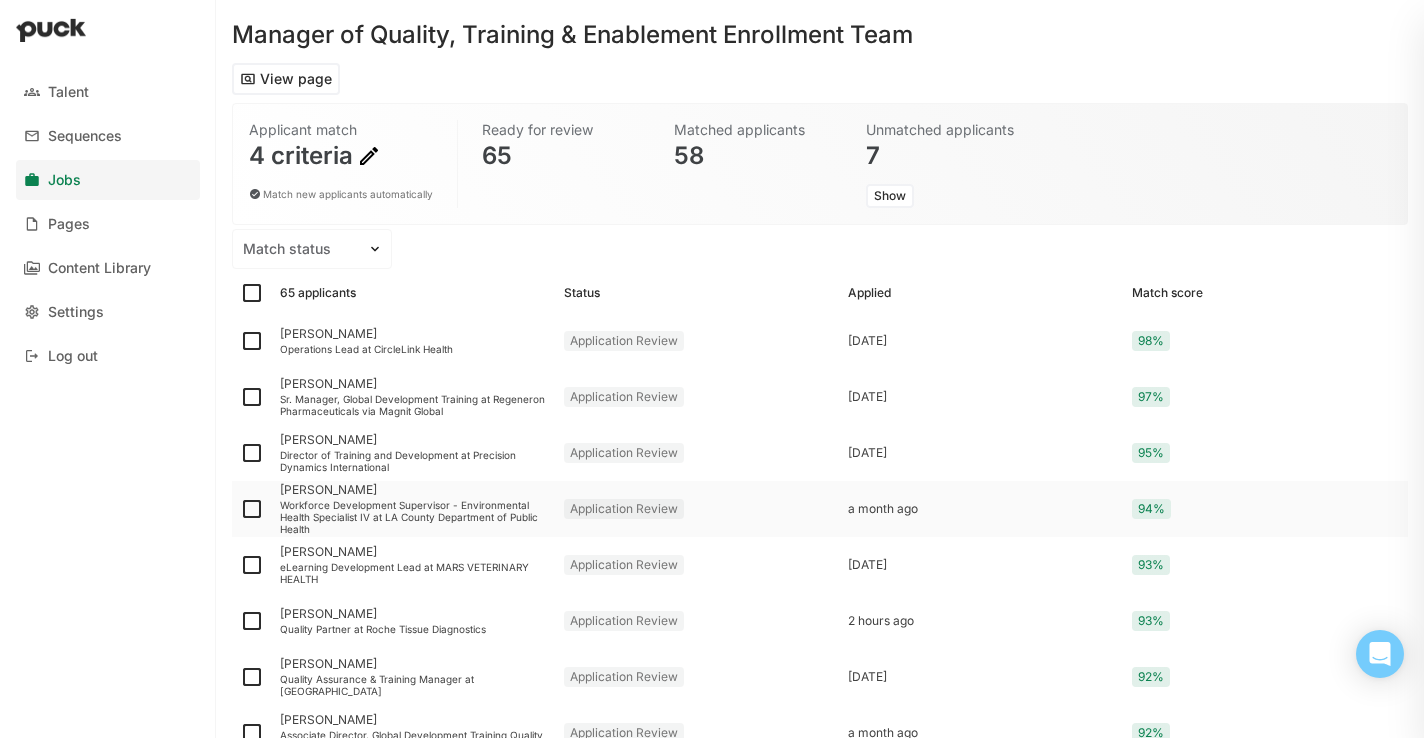 click on "Workforce Development Supervisor - Environmental Health Specialist IV at LA County Department of Public Health" at bounding box center (414, 517) 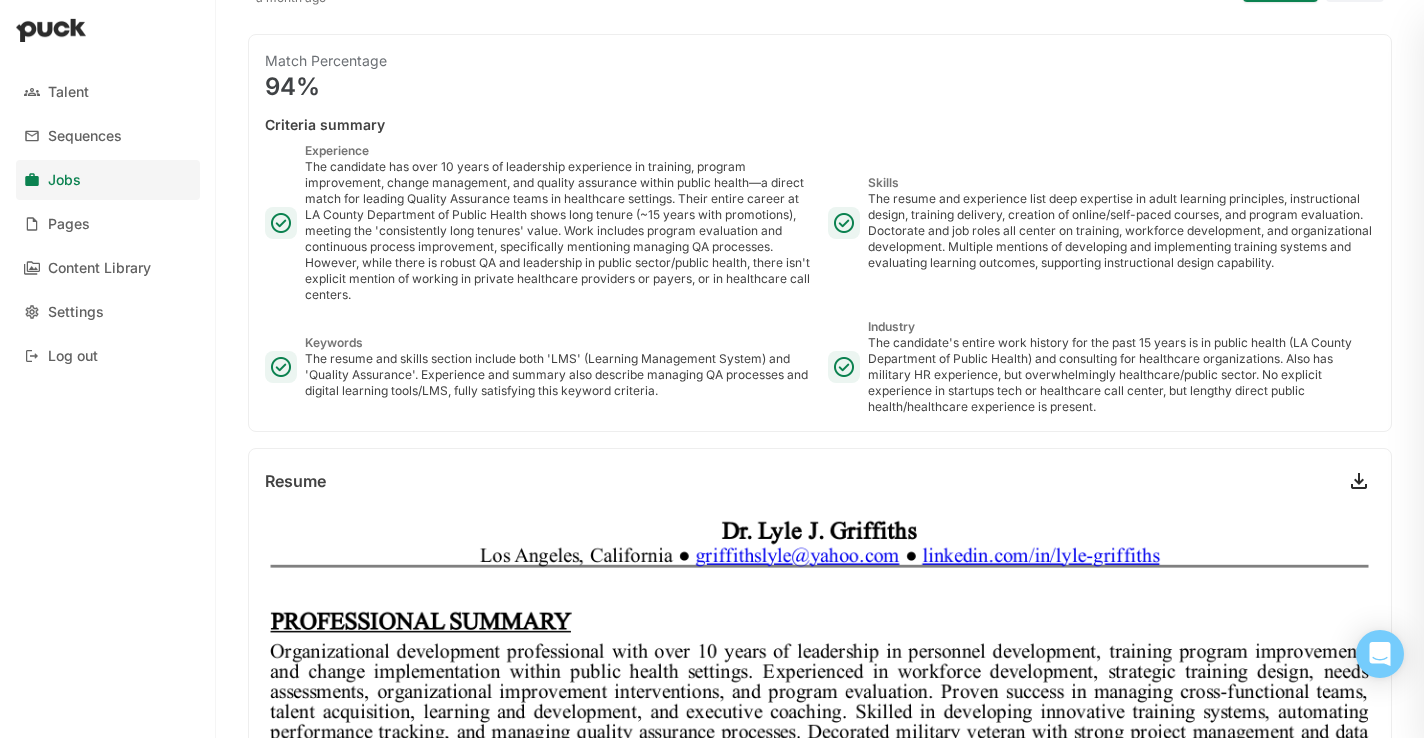 scroll, scrollTop: 0, scrollLeft: 0, axis: both 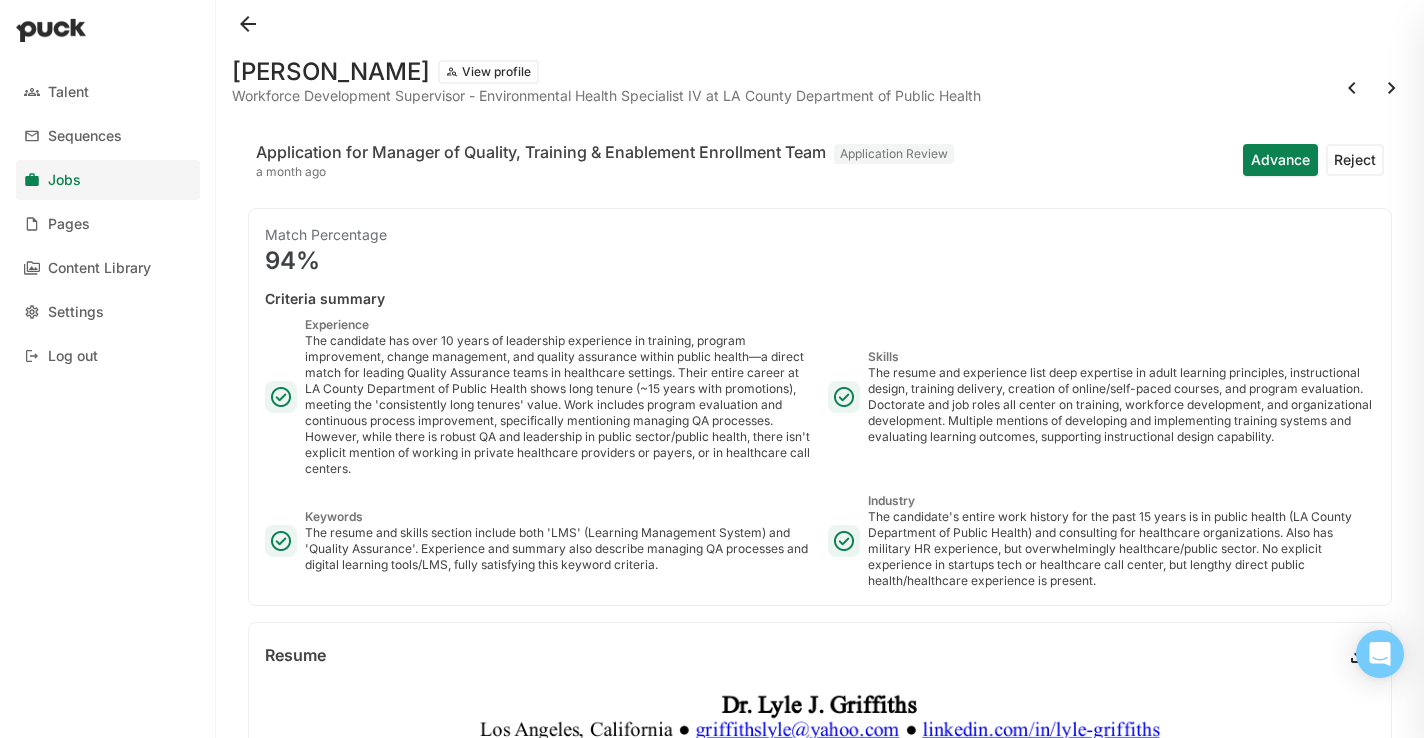click at bounding box center [248, 24] 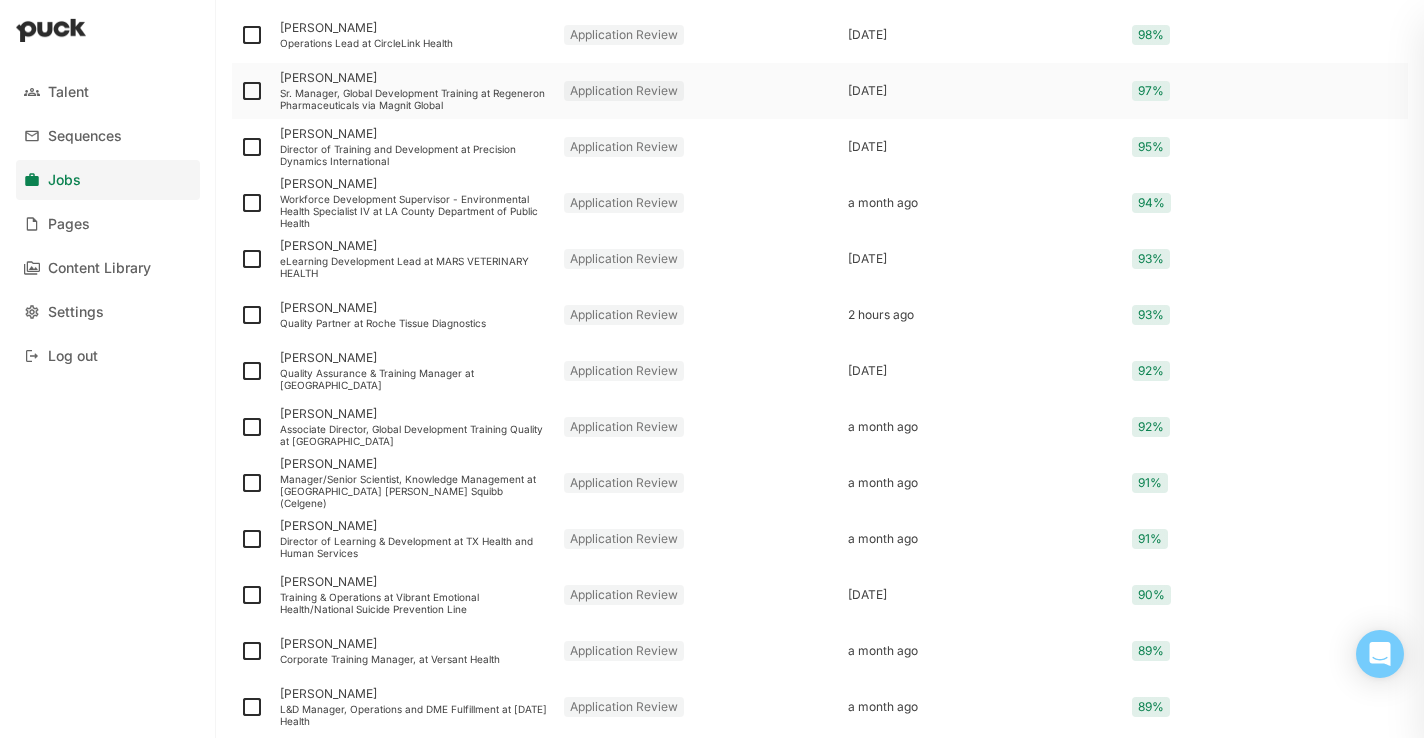 scroll, scrollTop: 364, scrollLeft: 0, axis: vertical 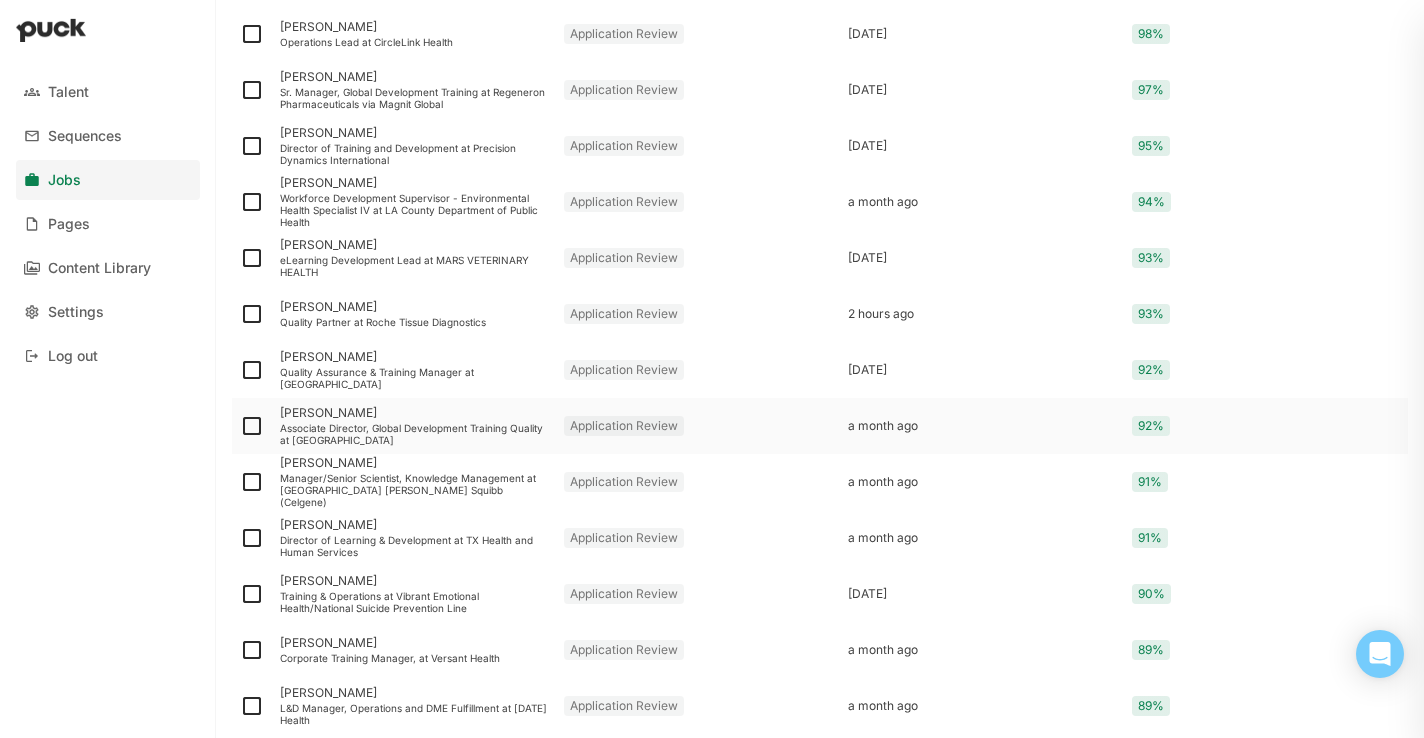 click on "Associate Director, Global Development Training Quality at [GEOGRAPHIC_DATA]" at bounding box center (414, 434) 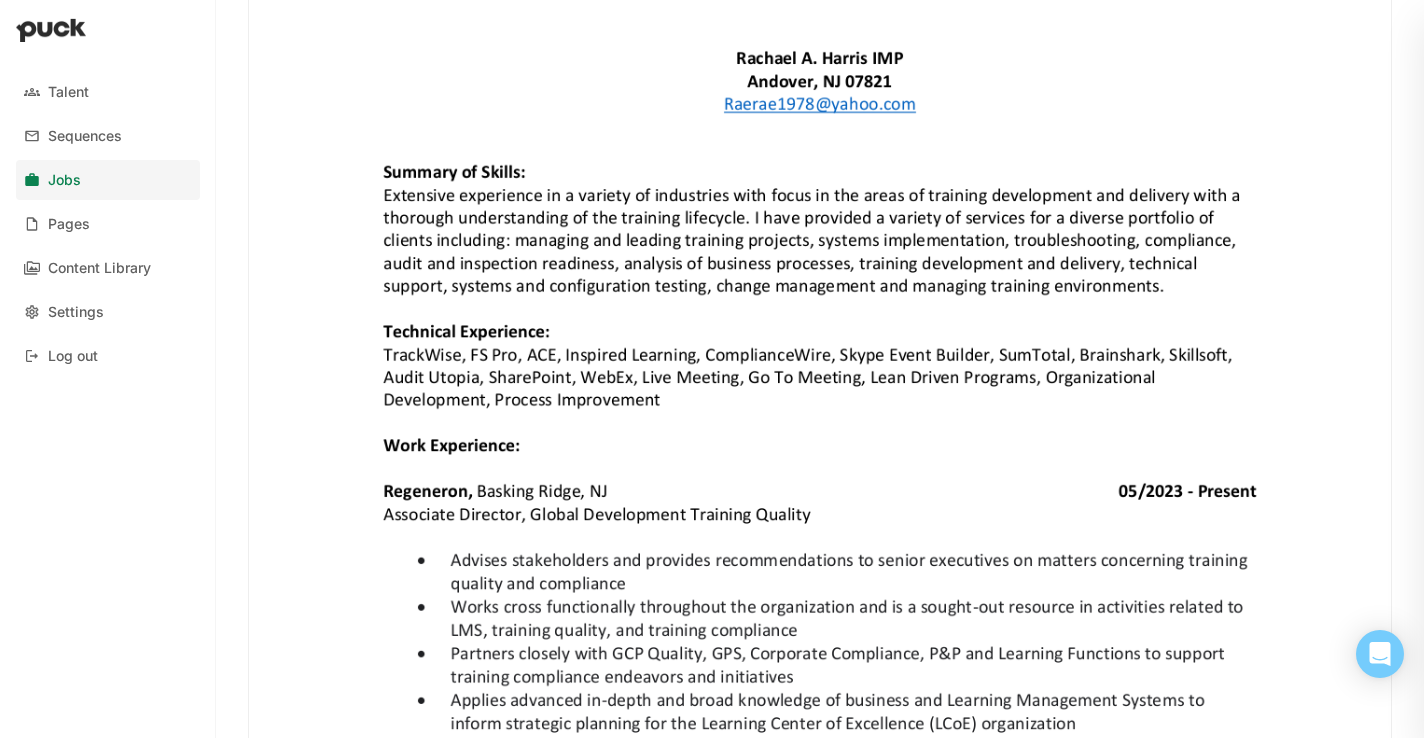 scroll, scrollTop: 0, scrollLeft: 0, axis: both 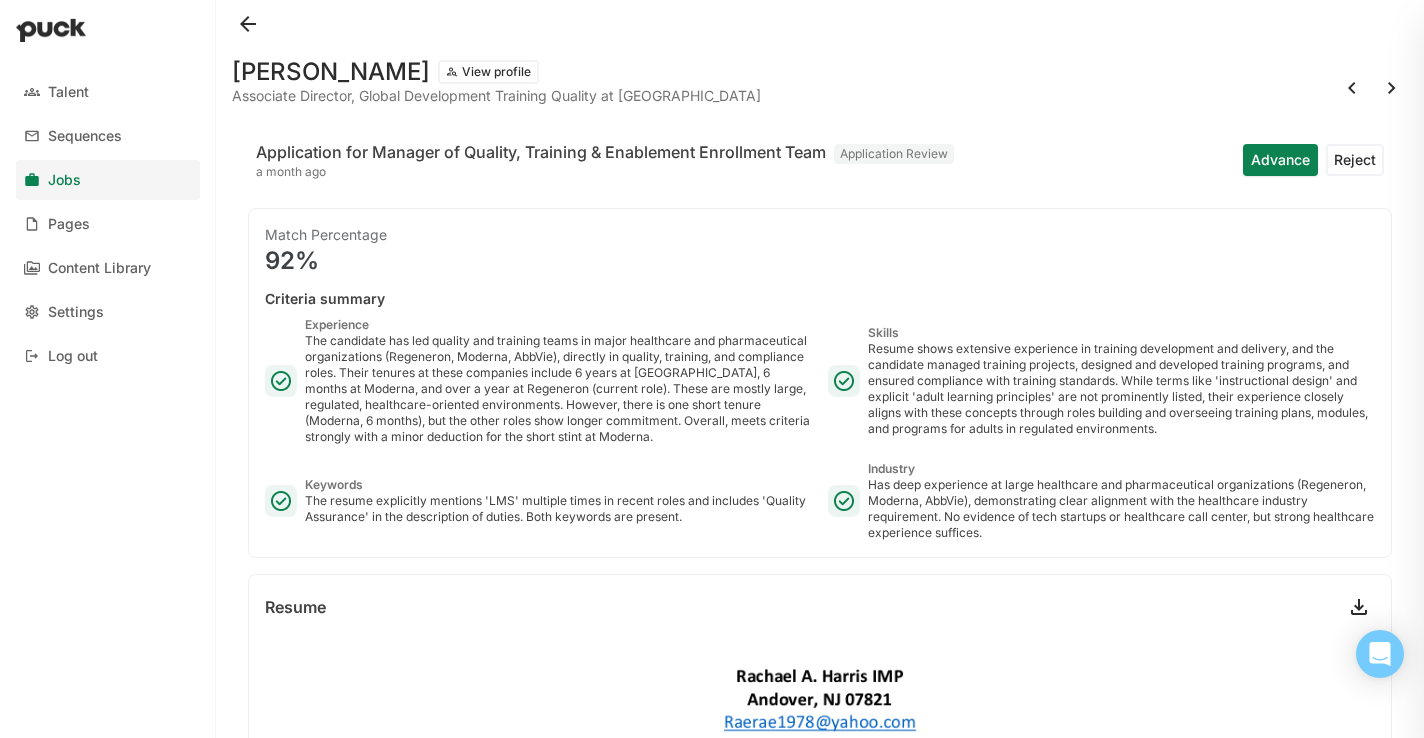 click at bounding box center [248, 24] 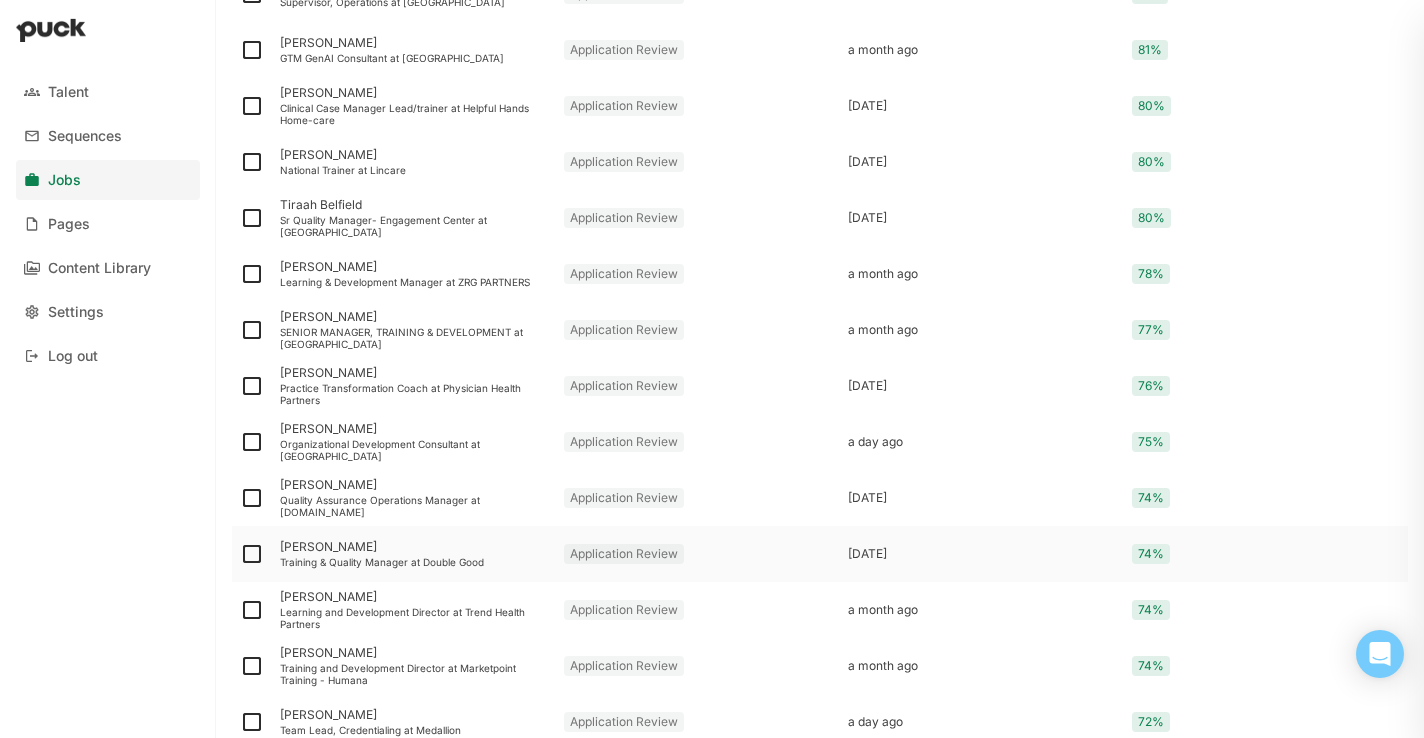 scroll, scrollTop: 1697, scrollLeft: 0, axis: vertical 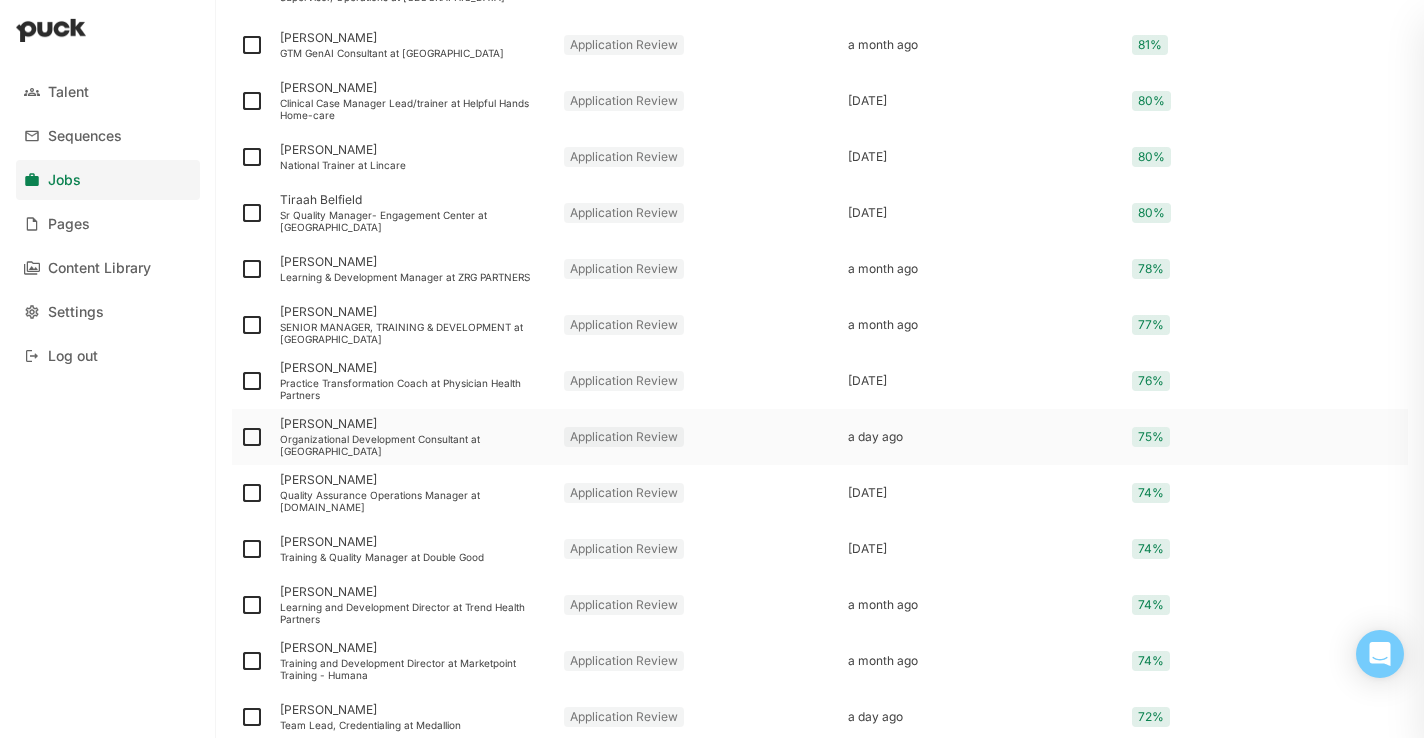 click on "[PERSON_NAME] Organizational Development Consultant at [GEOGRAPHIC_DATA]" at bounding box center [414, 437] 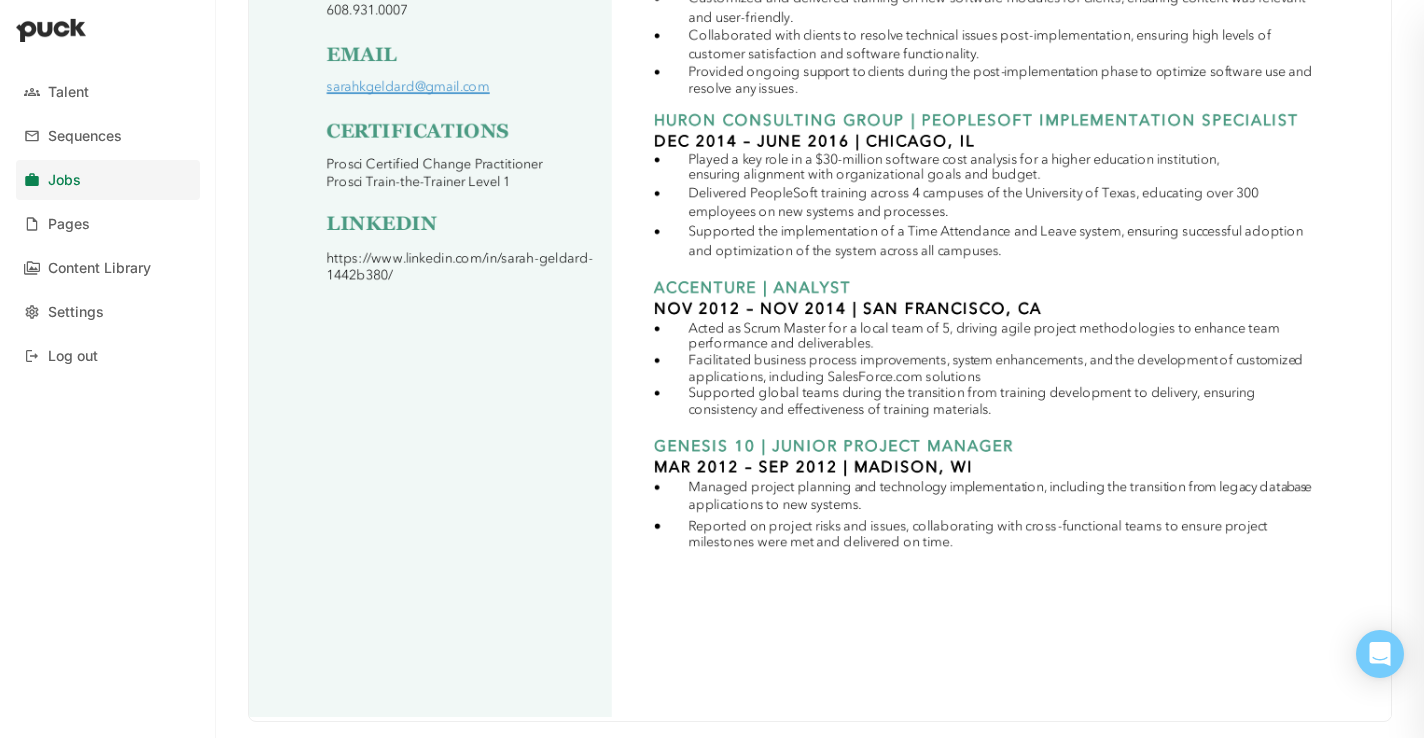 scroll, scrollTop: 0, scrollLeft: 0, axis: both 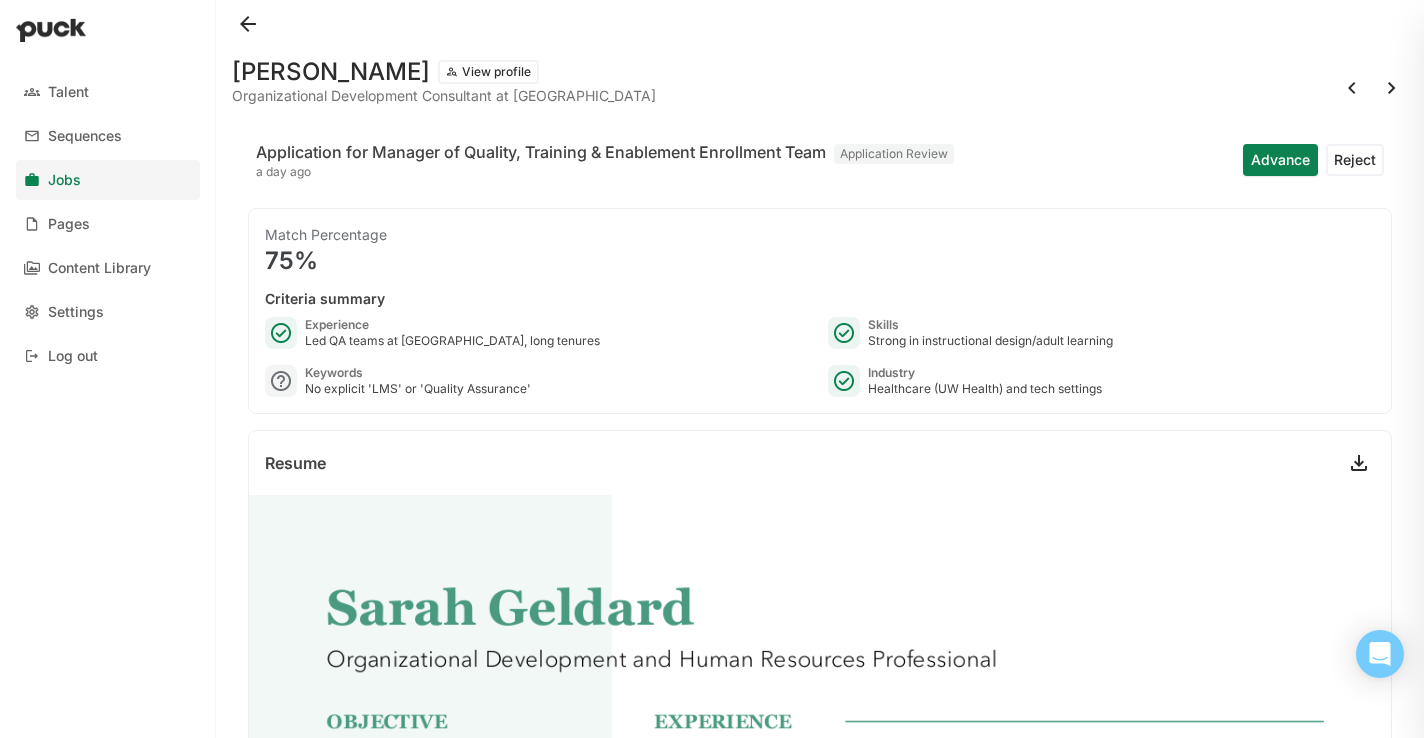 click at bounding box center (248, 24) 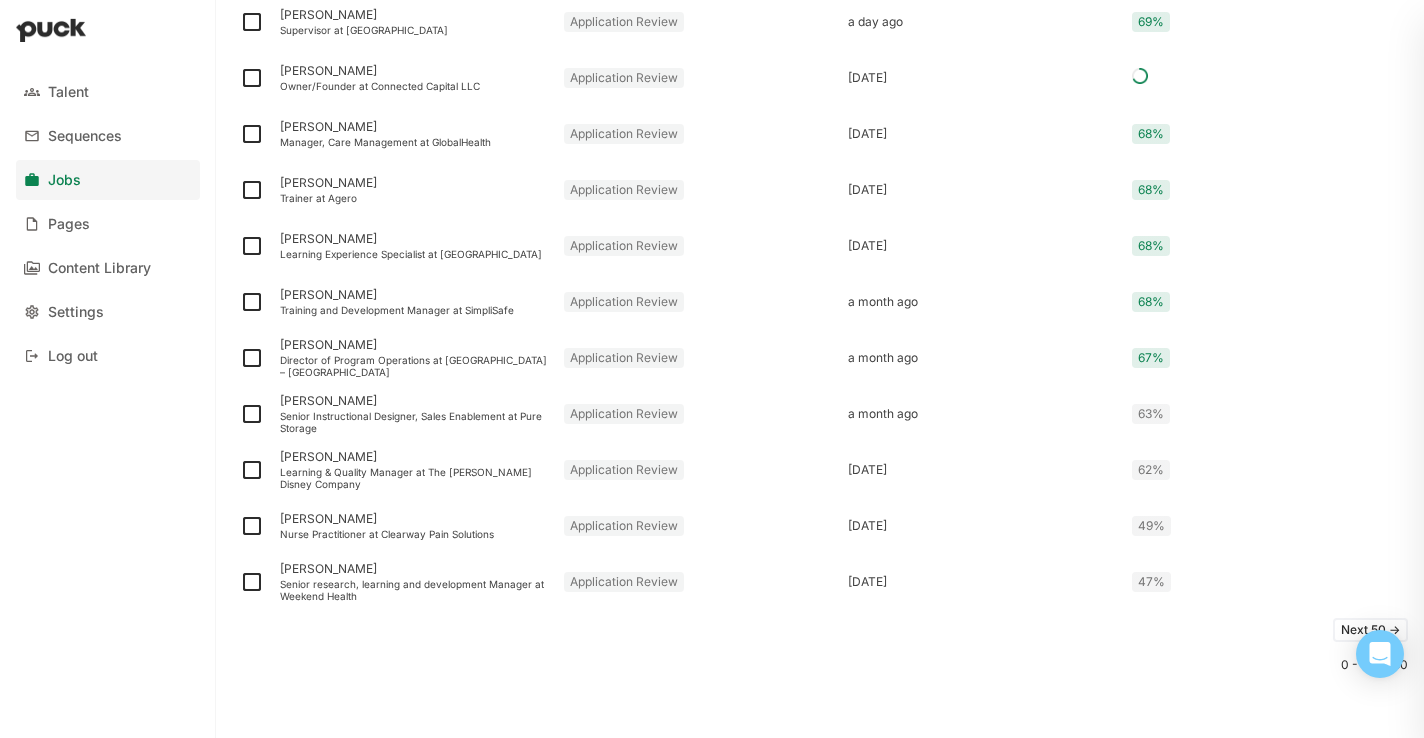scroll, scrollTop: 2562, scrollLeft: 0, axis: vertical 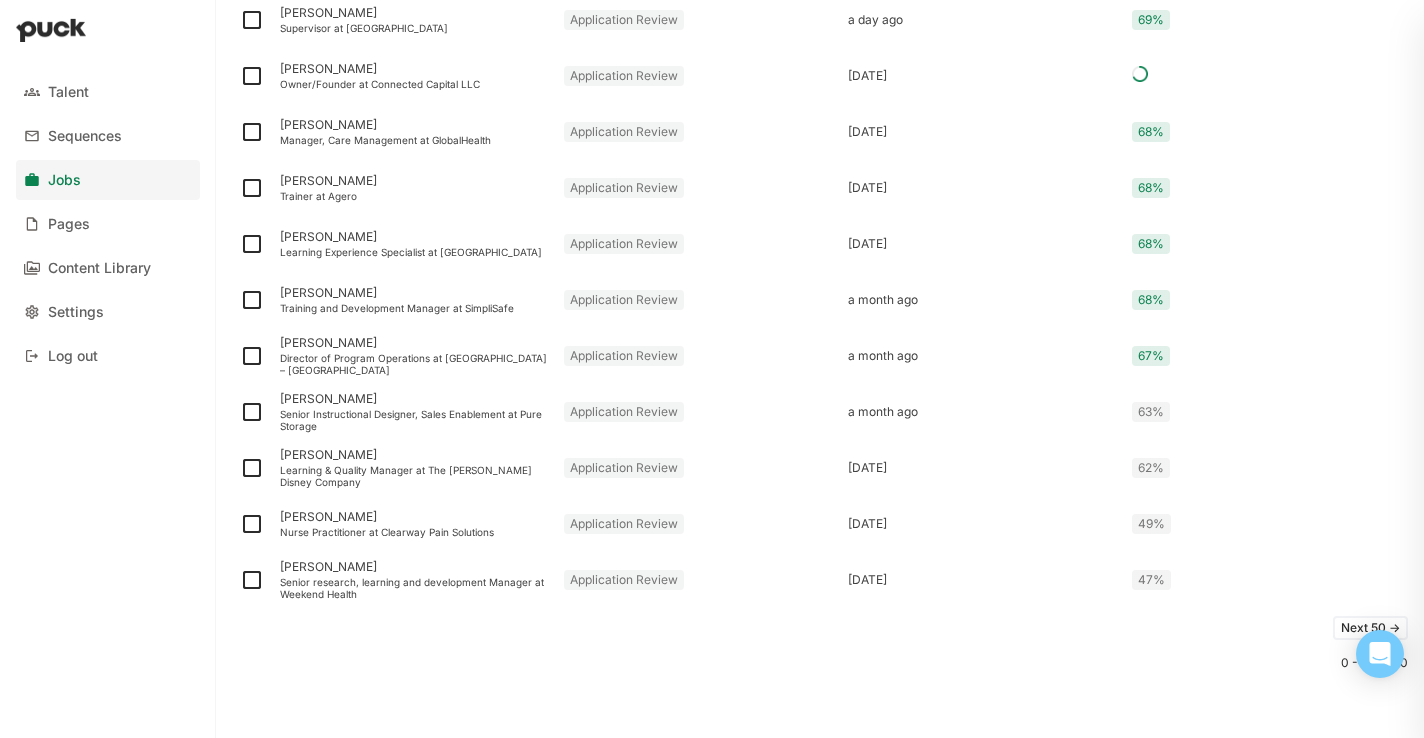 click on "Next 50 ->" at bounding box center (1370, 628) 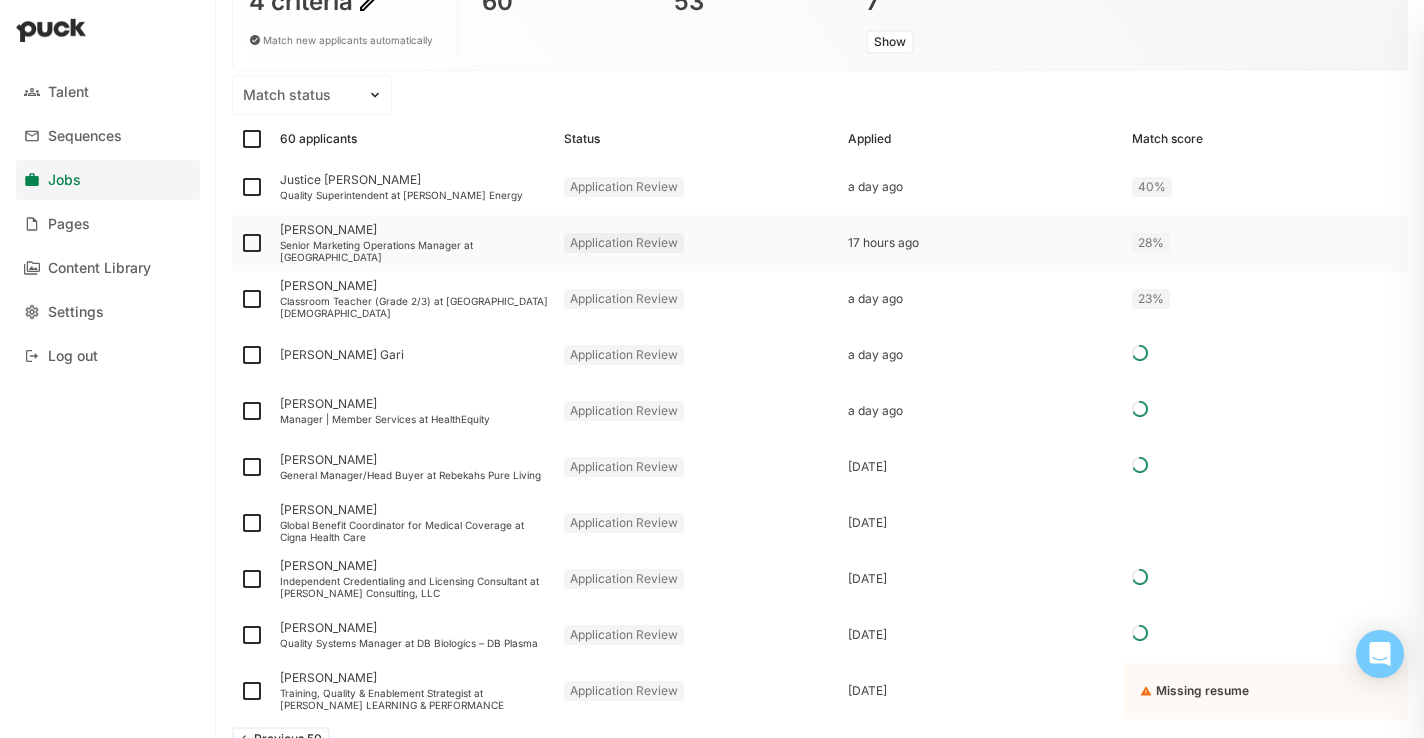 scroll, scrollTop: 0, scrollLeft: 0, axis: both 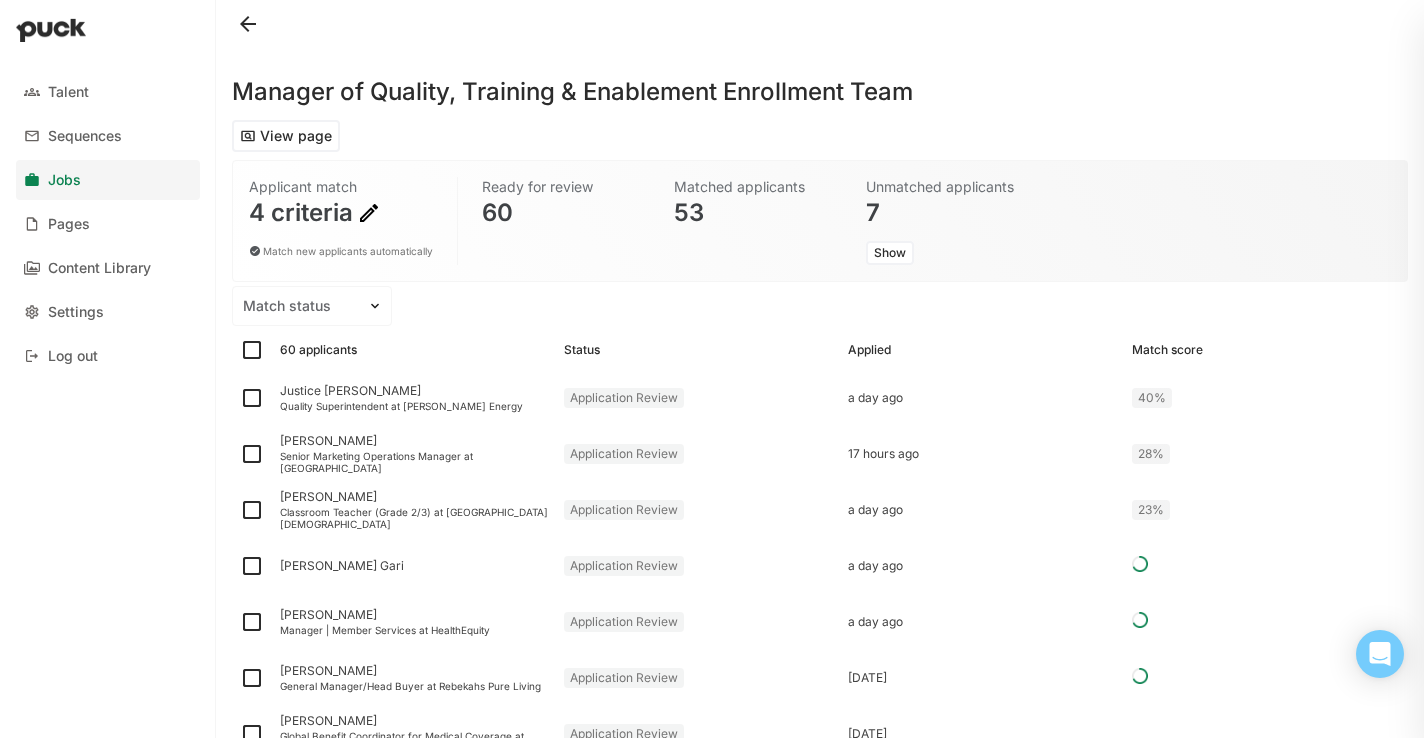 click at bounding box center (248, 24) 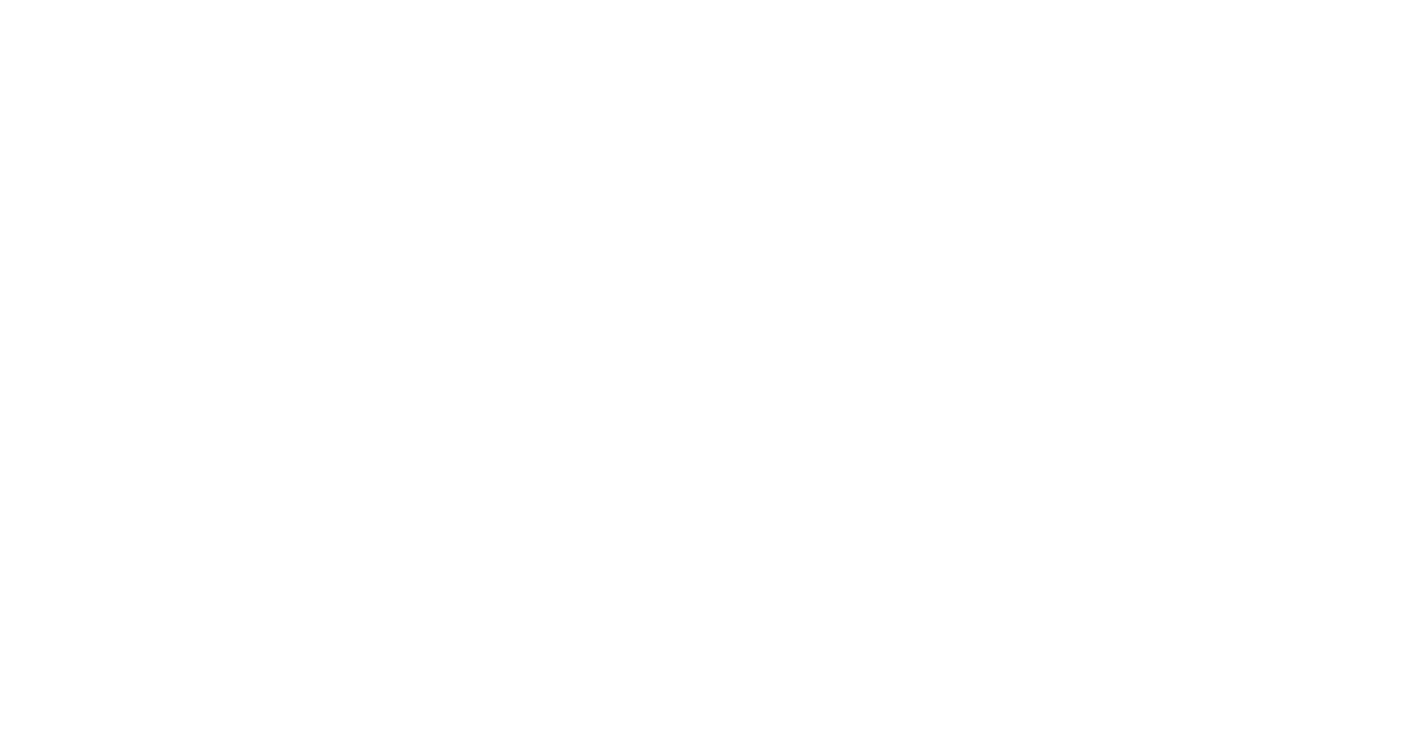 scroll, scrollTop: 0, scrollLeft: 0, axis: both 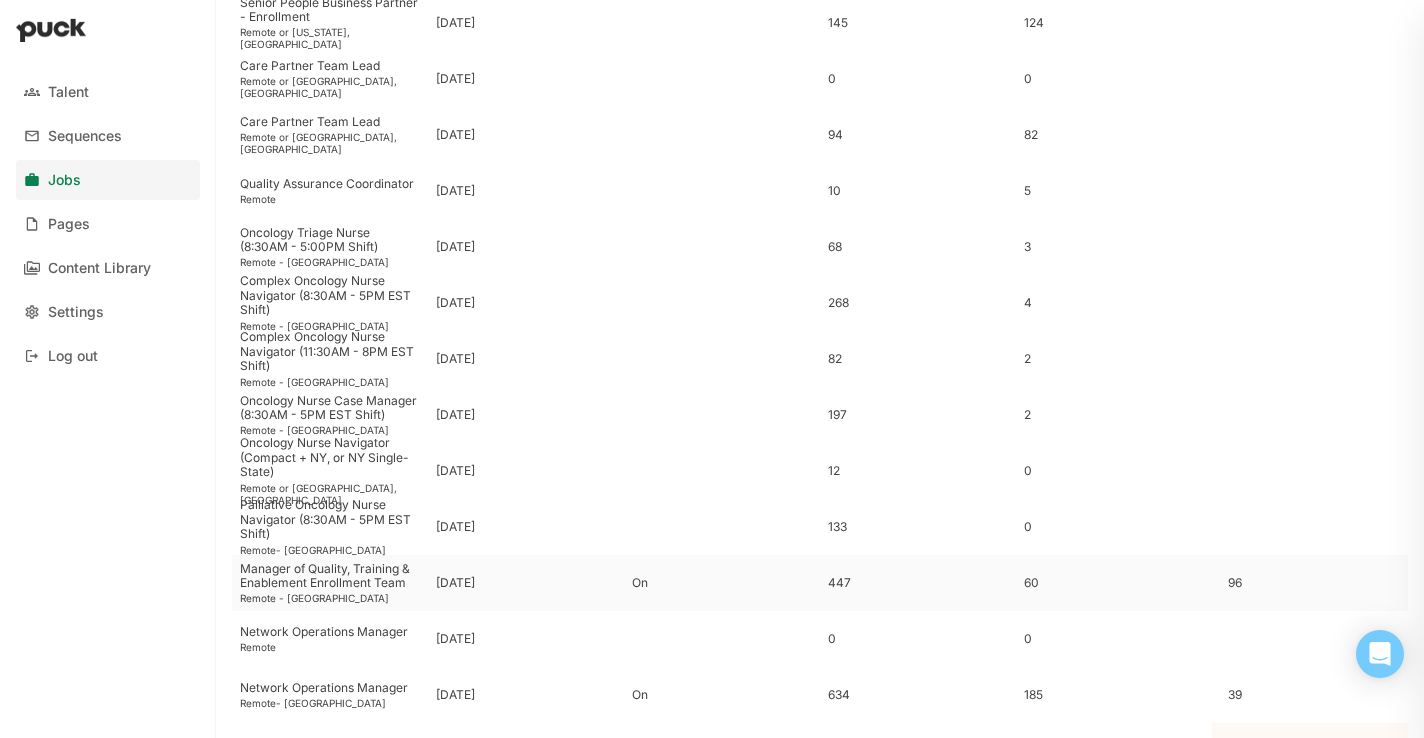 click on "Manager of Quality, Training & Enablement Enrollment Team" at bounding box center (330, 576) 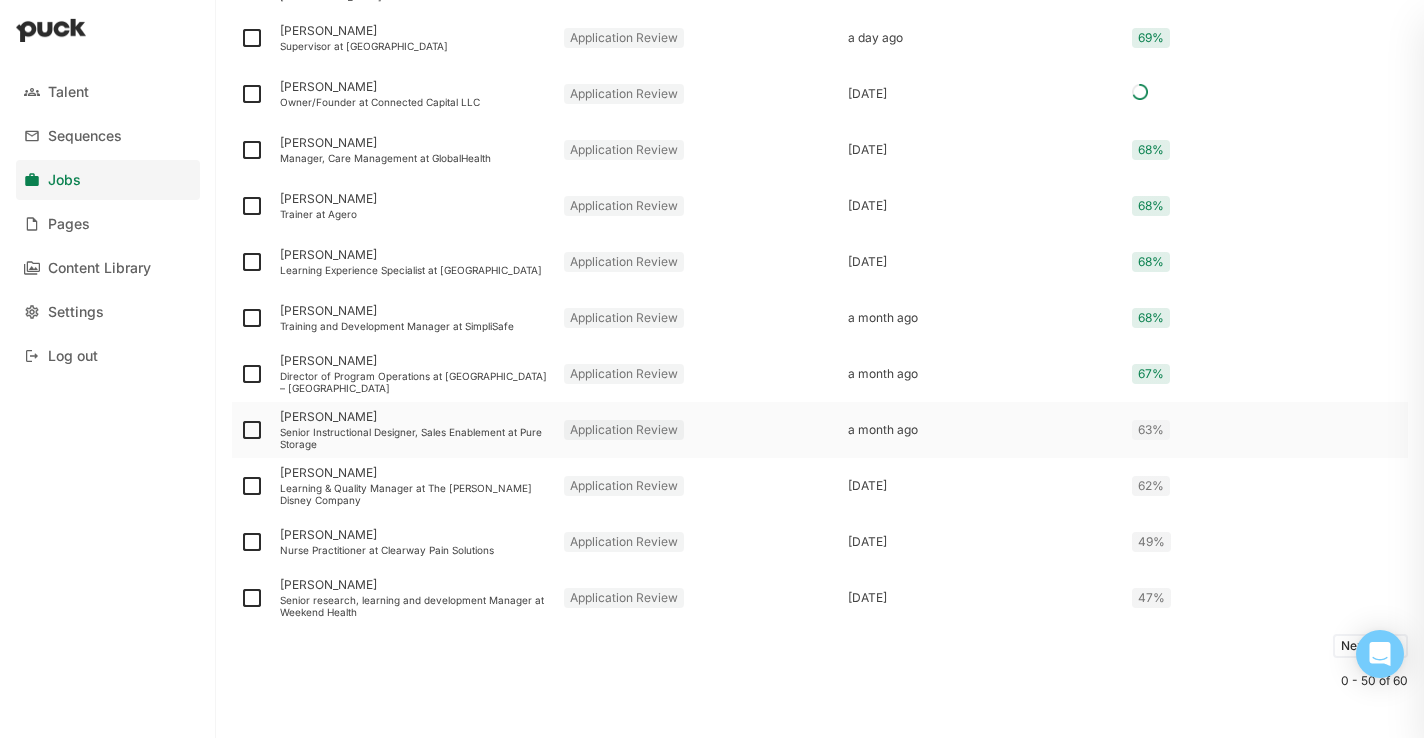 scroll, scrollTop: 2562, scrollLeft: 0, axis: vertical 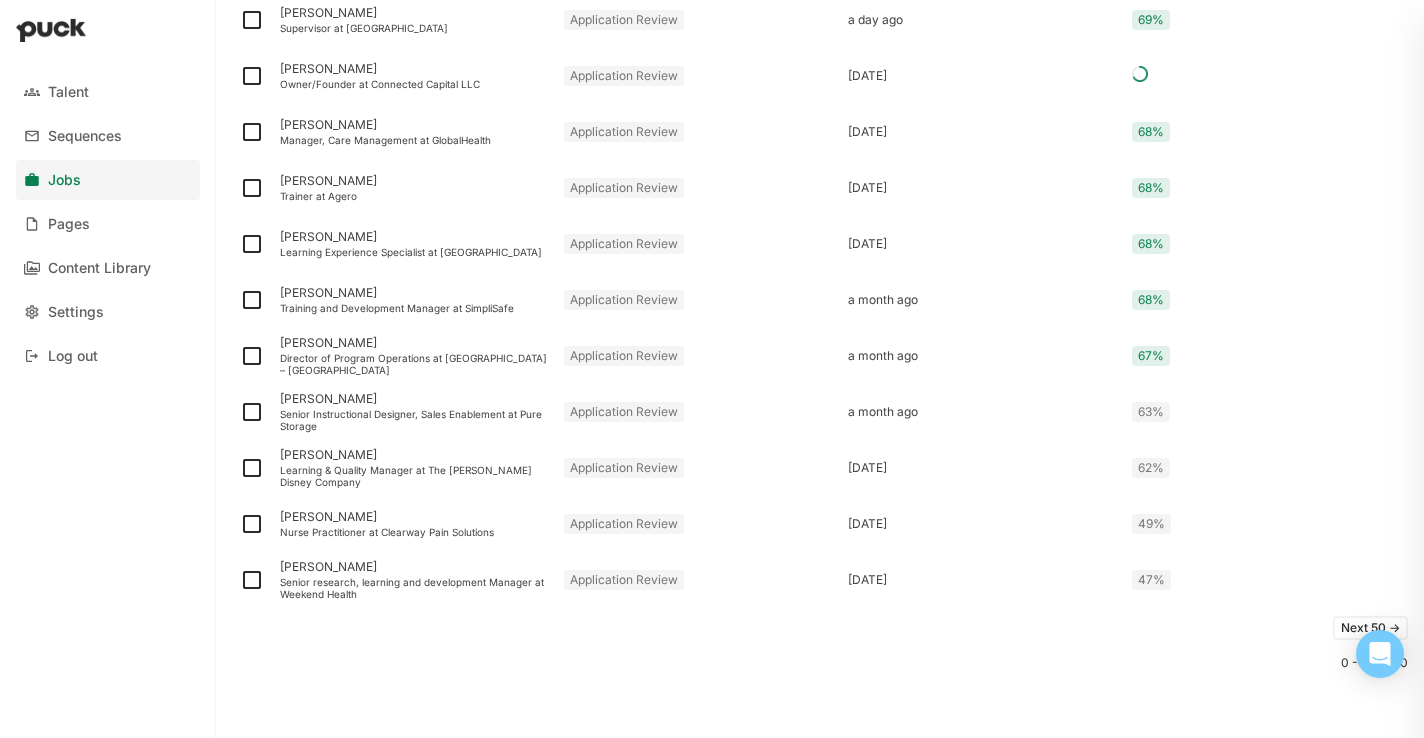 click on "Next 50 ->" at bounding box center [1370, 628] 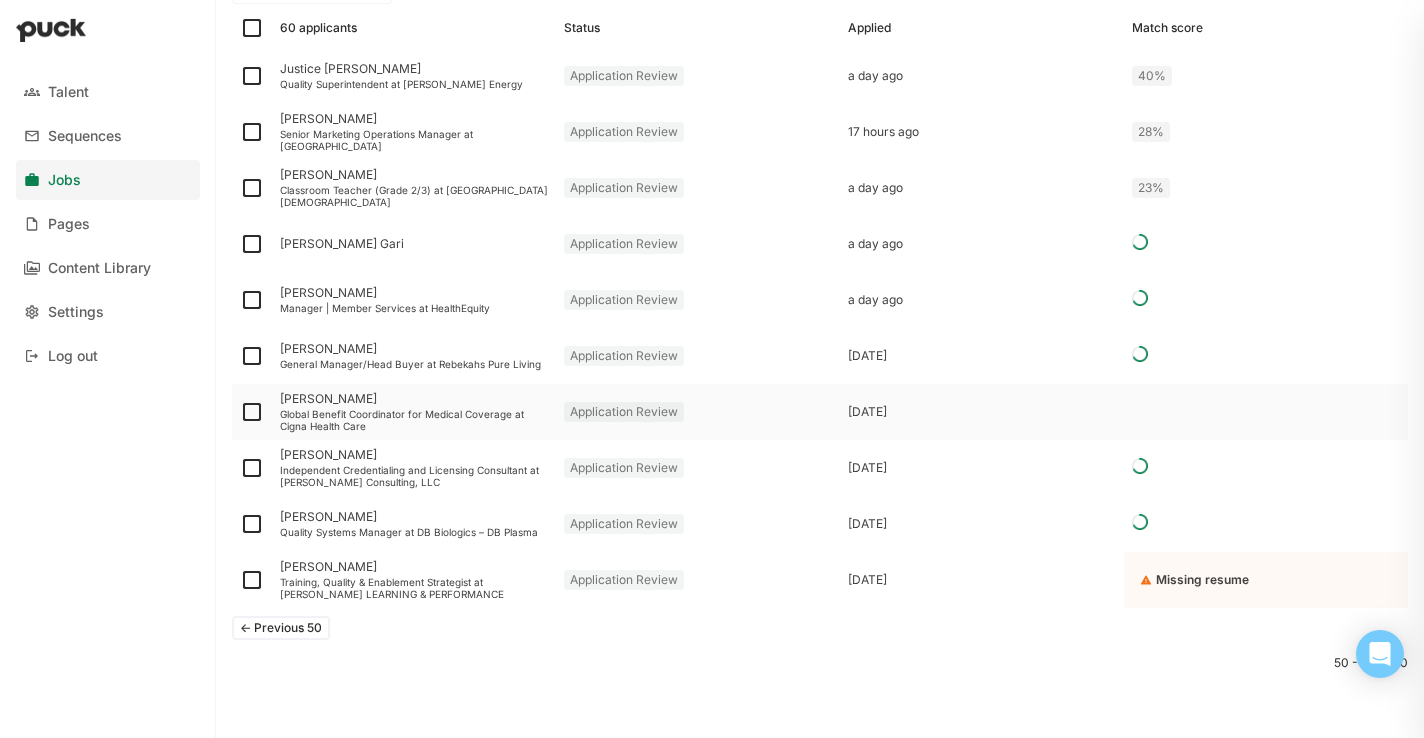scroll, scrollTop: 321, scrollLeft: 0, axis: vertical 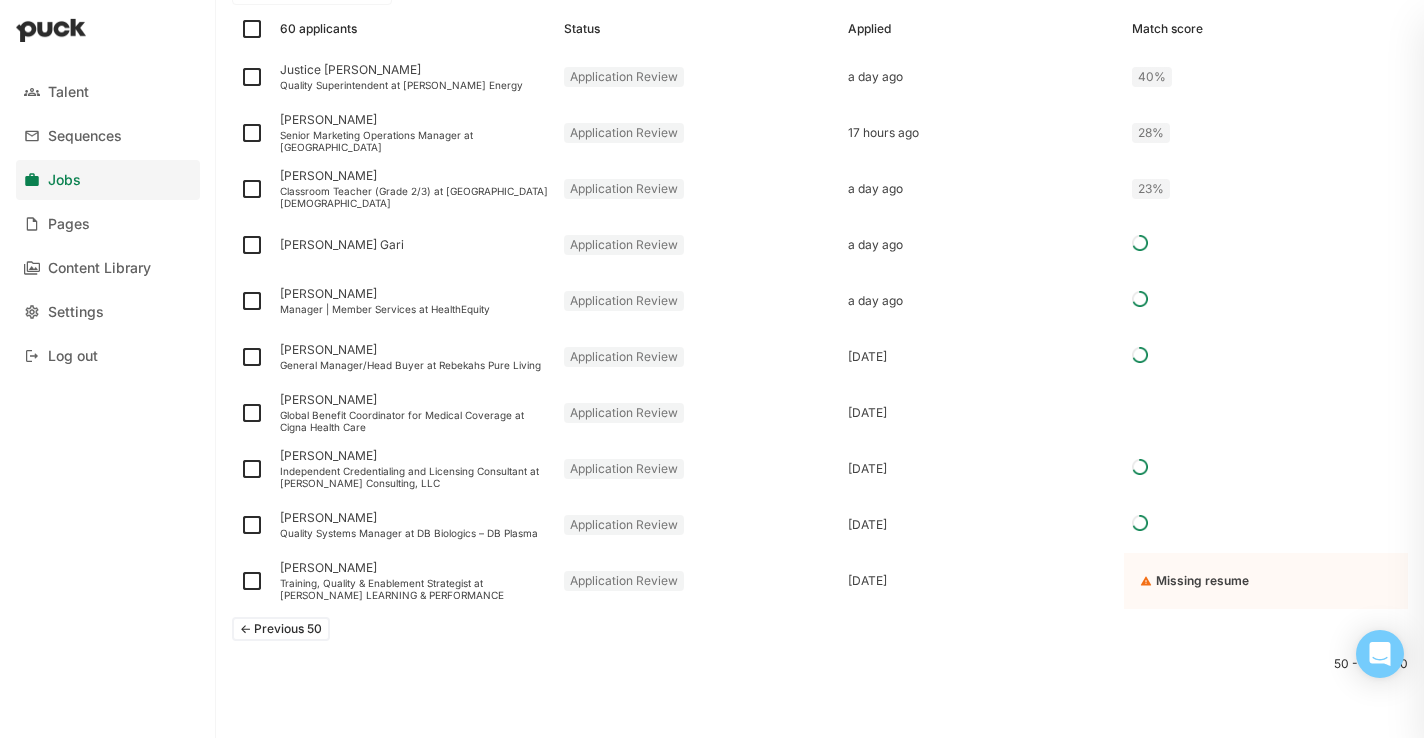 click on "<- Previous 50" at bounding box center (281, 629) 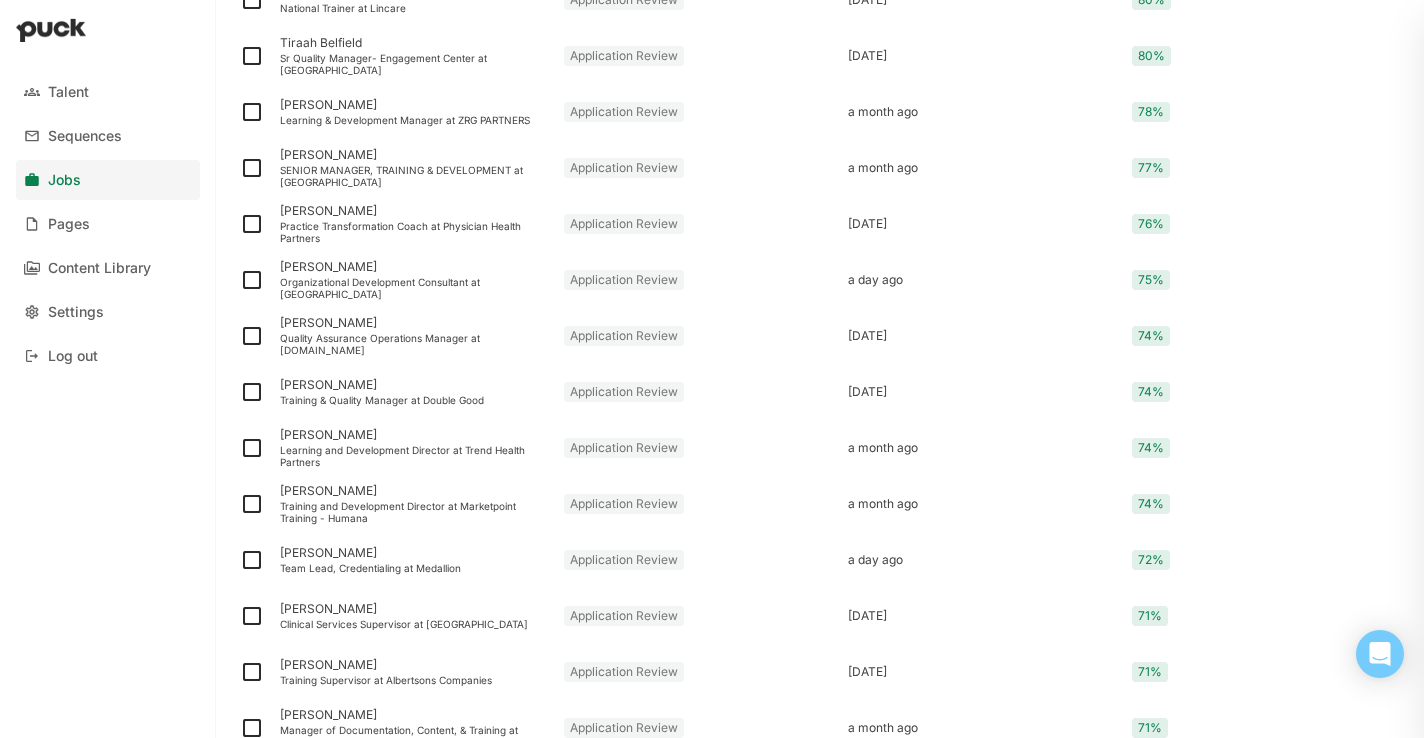 scroll, scrollTop: 1800, scrollLeft: 0, axis: vertical 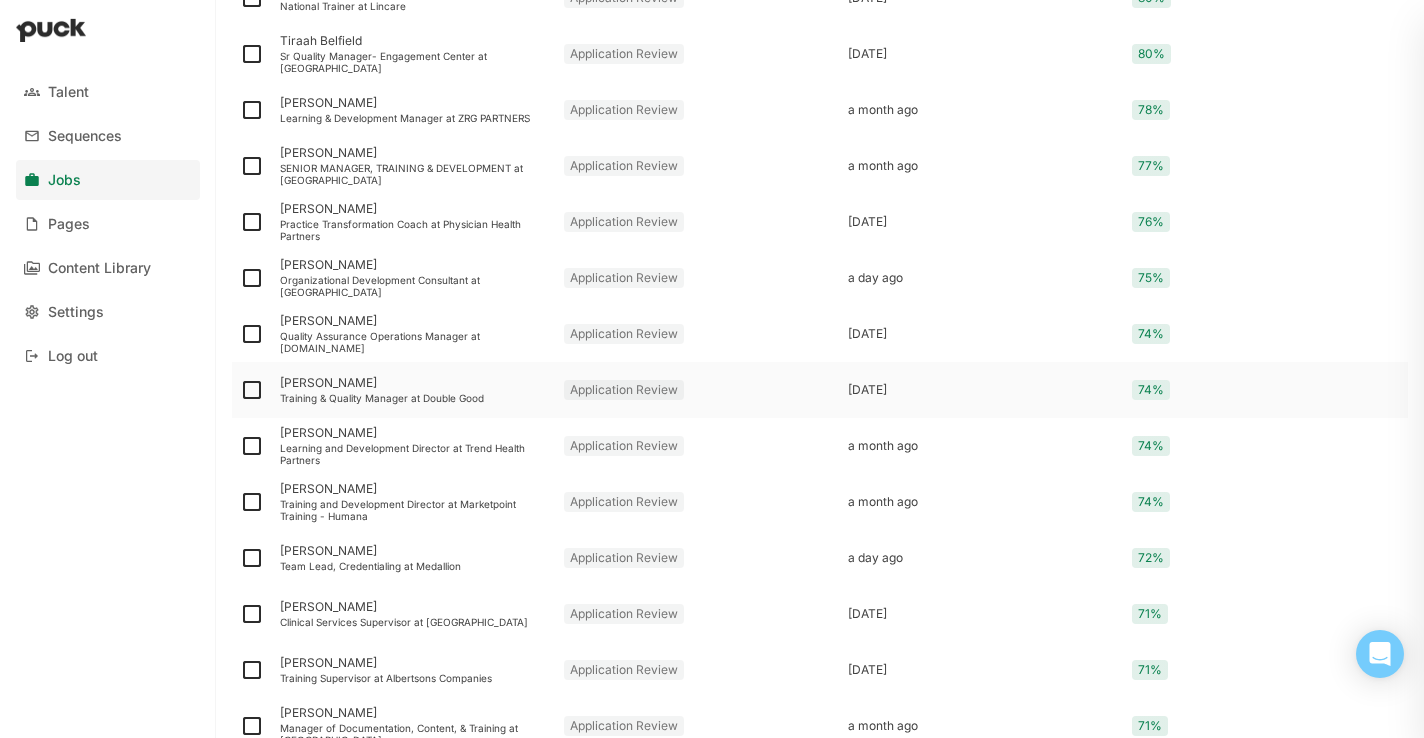 click on "Training & Quality Manager at Double Good" at bounding box center [414, 398] 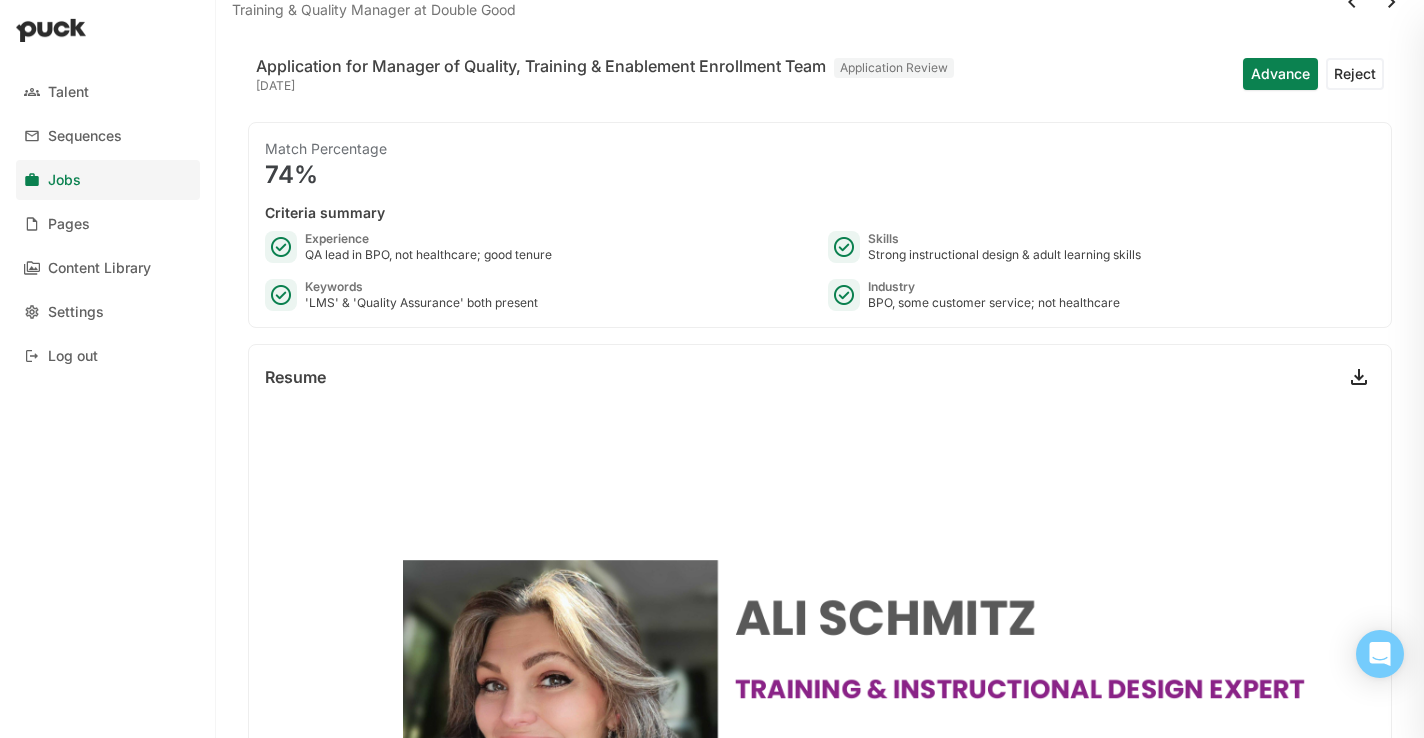 scroll, scrollTop: 0, scrollLeft: 0, axis: both 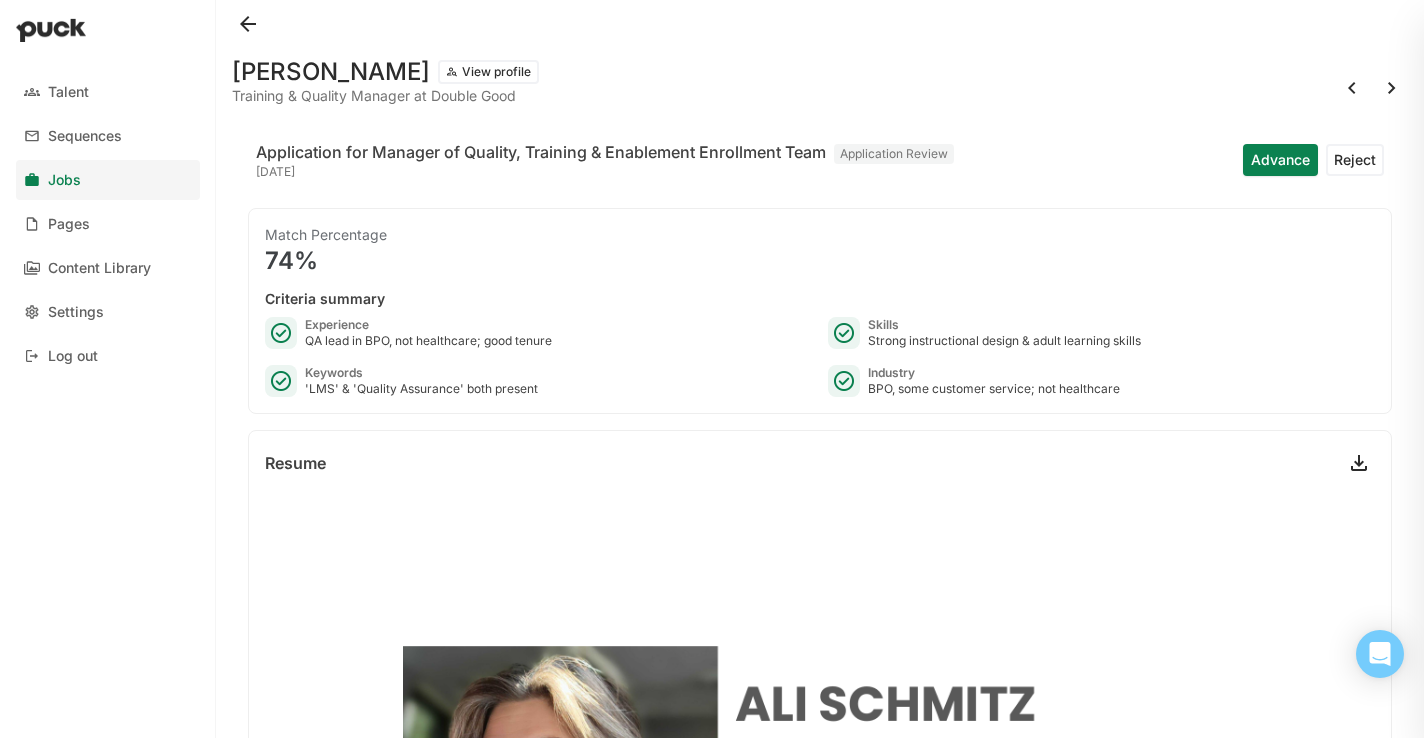 click at bounding box center [248, 24] 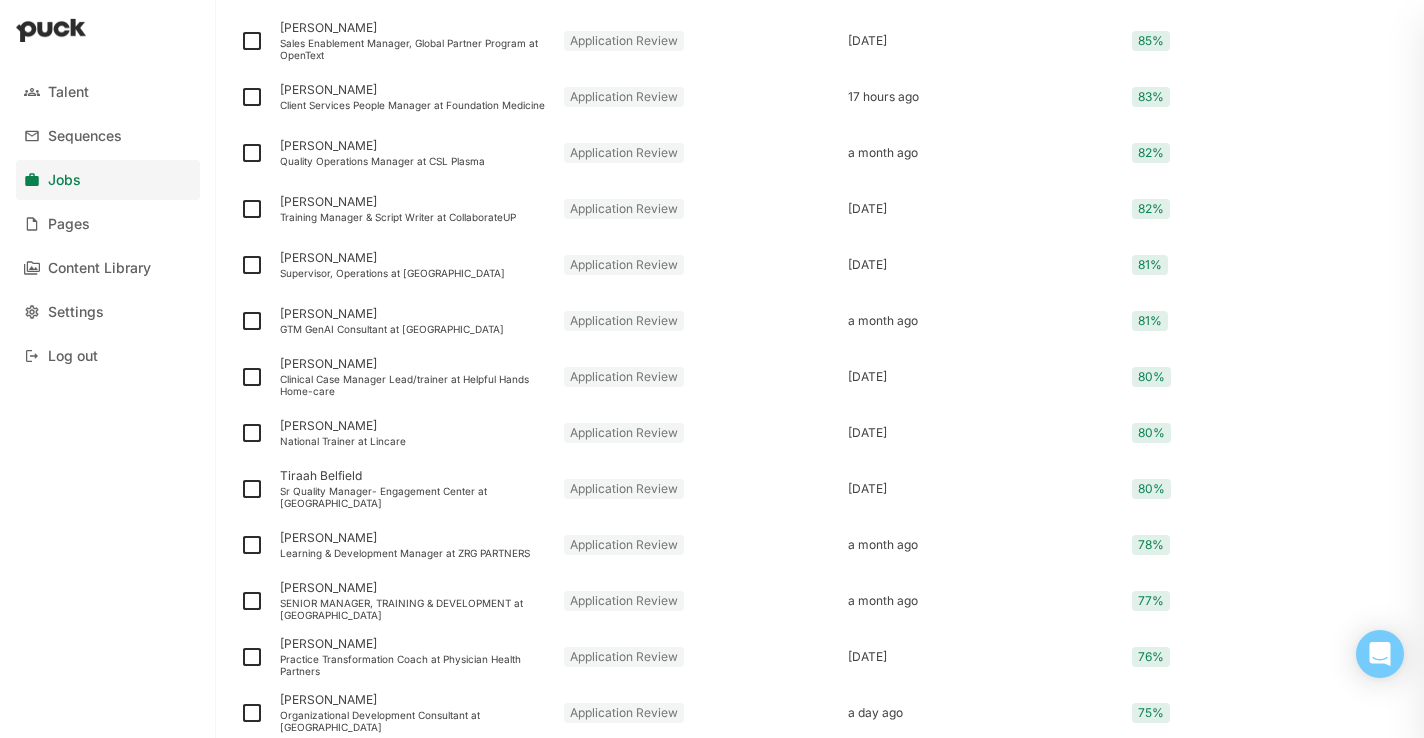 scroll, scrollTop: 1366, scrollLeft: 0, axis: vertical 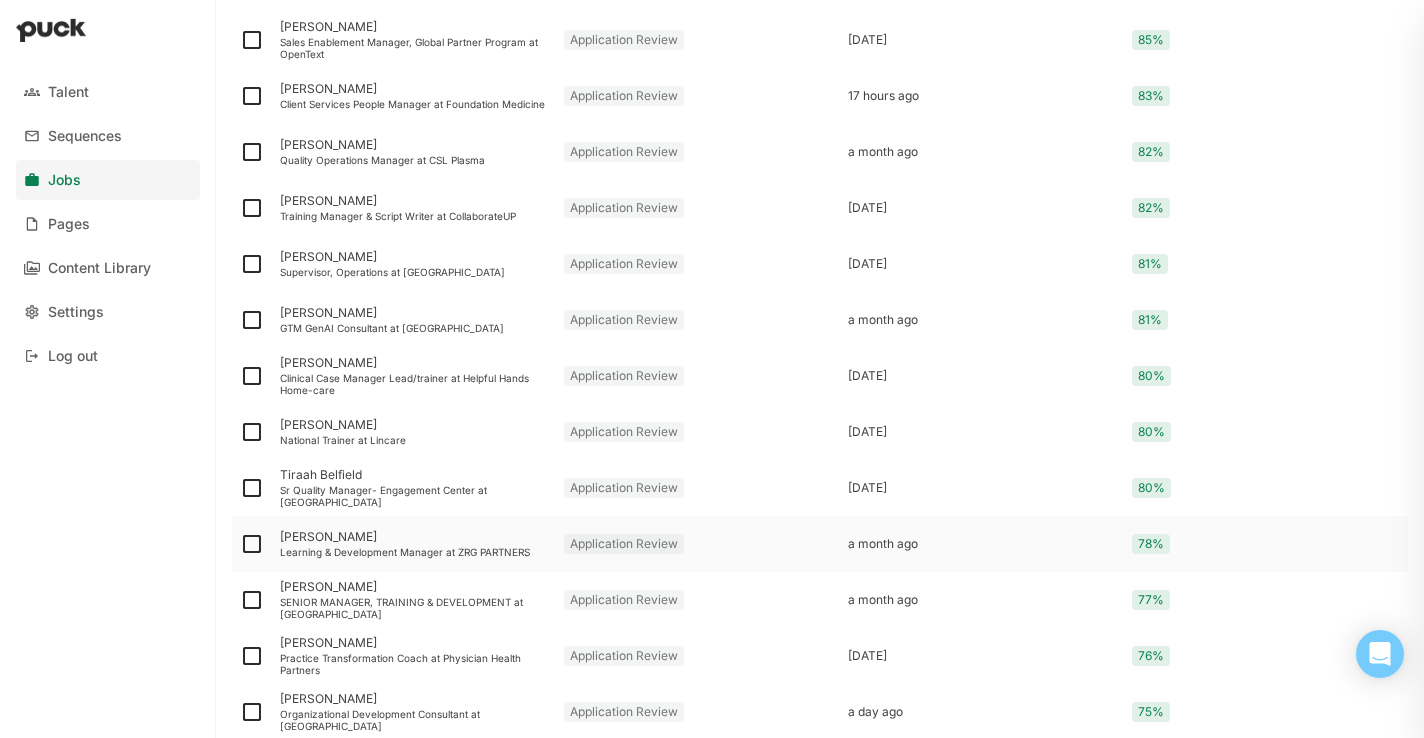 click on "Learning & Development Manager at ZRG PARTNERS" at bounding box center (414, 552) 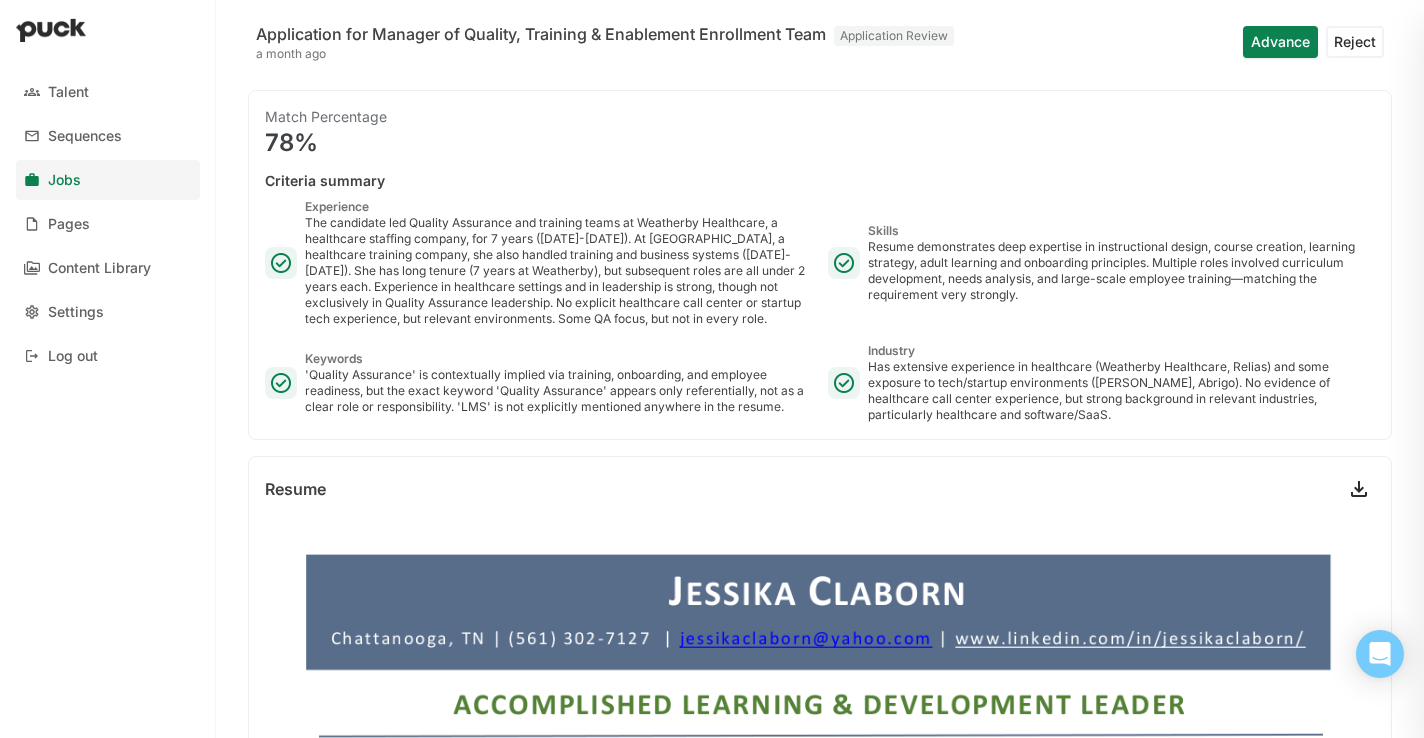 scroll, scrollTop: 0, scrollLeft: 0, axis: both 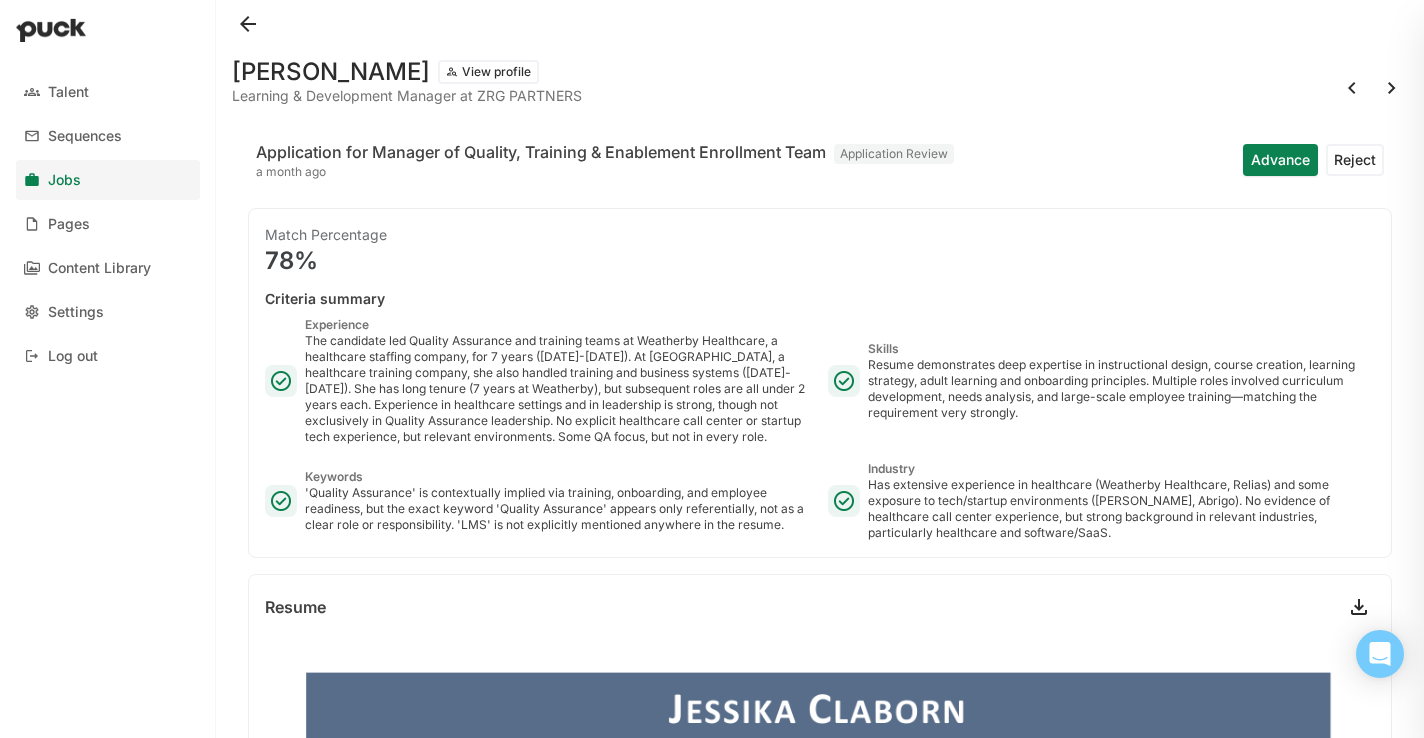 click at bounding box center [248, 24] 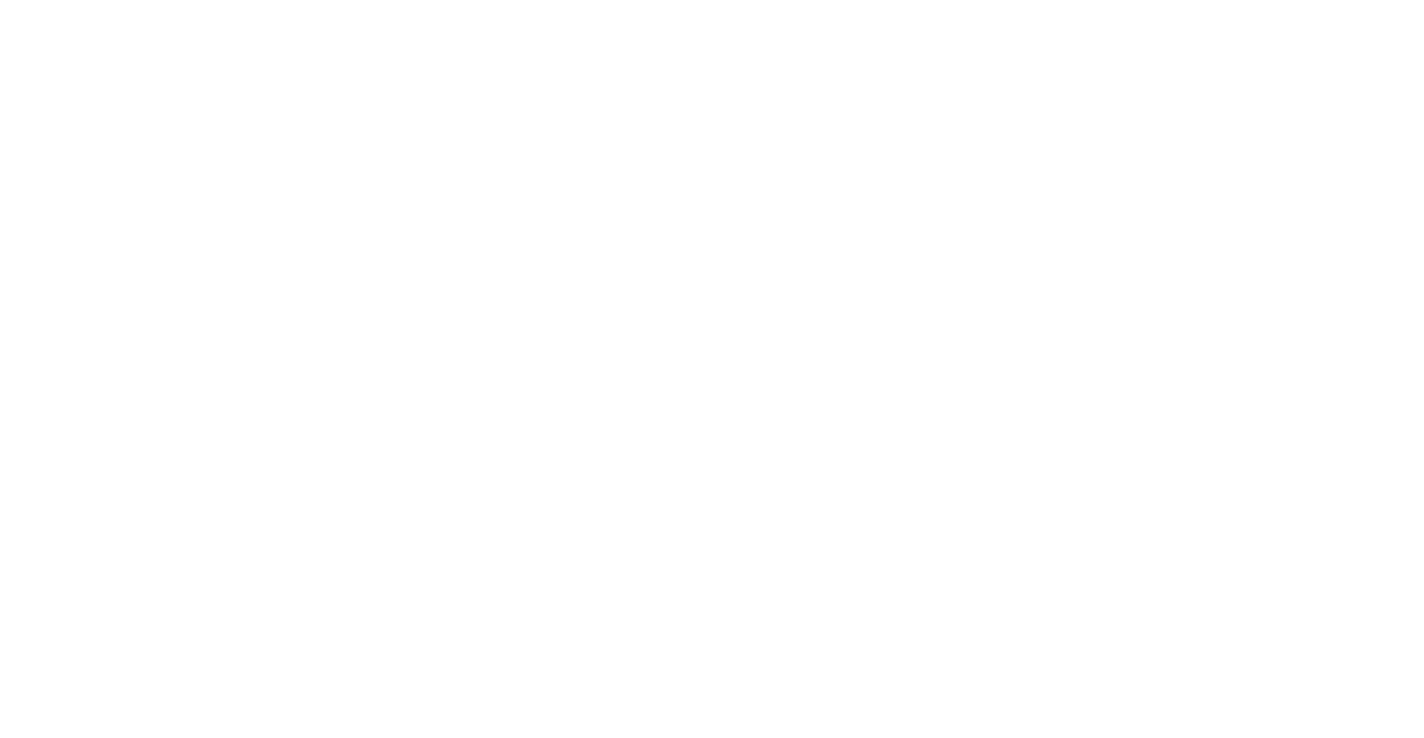 scroll, scrollTop: 0, scrollLeft: 0, axis: both 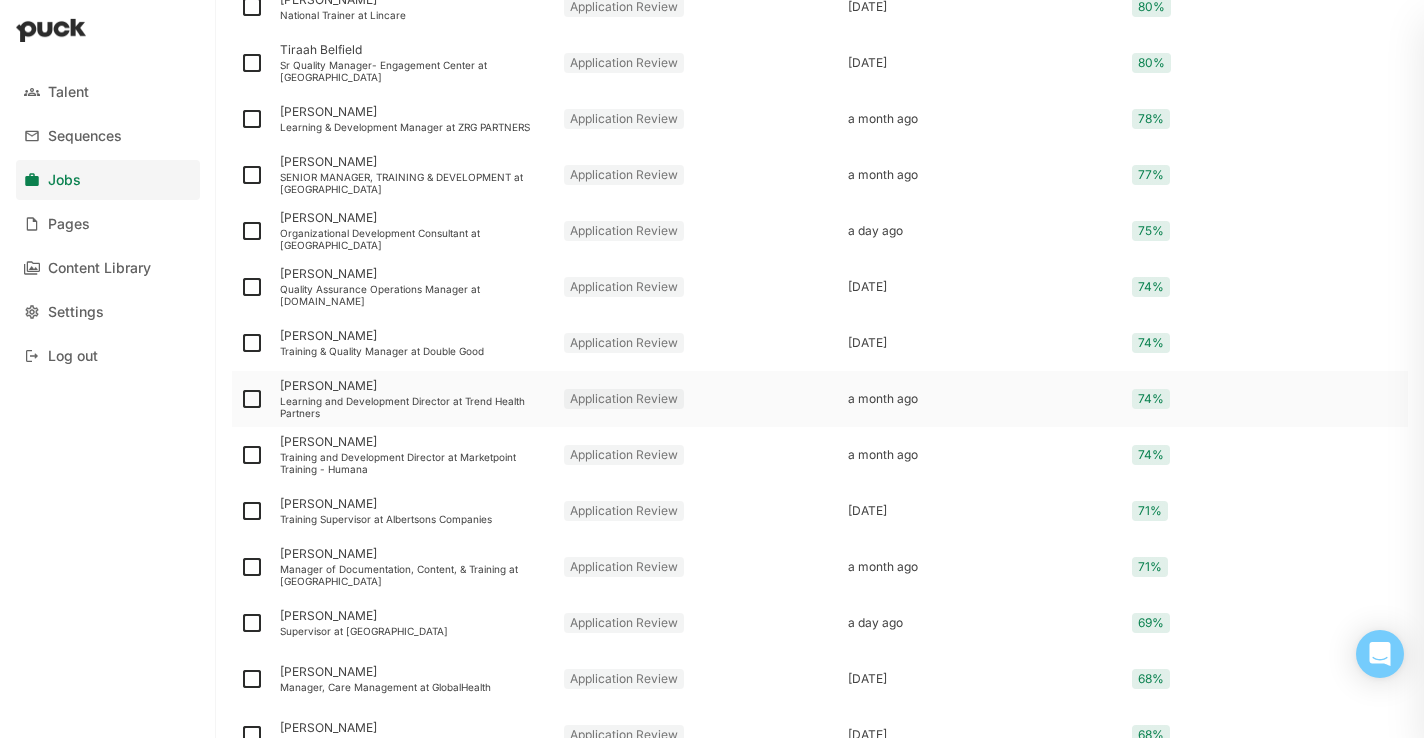 click on "Learning and Development Director at Trend Health Partners" at bounding box center [414, 407] 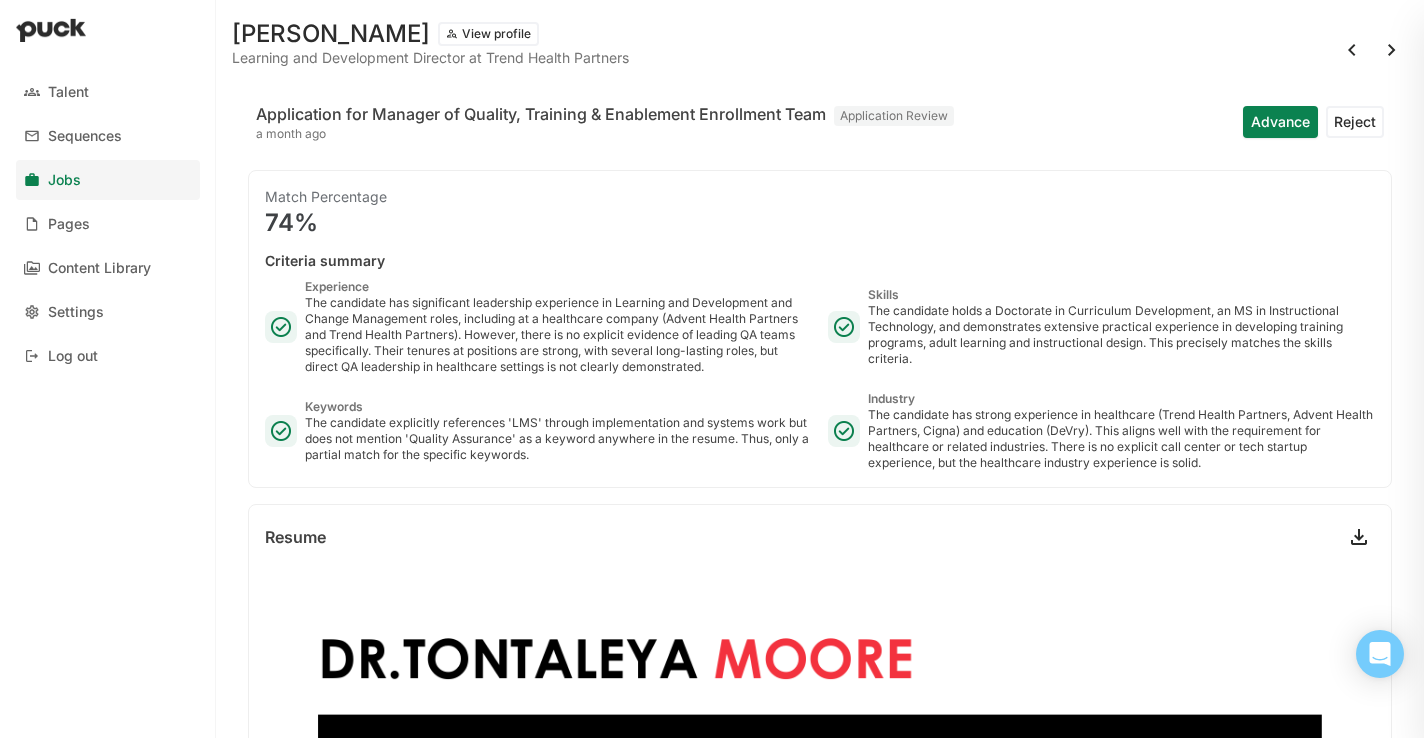 scroll, scrollTop: 21, scrollLeft: 0, axis: vertical 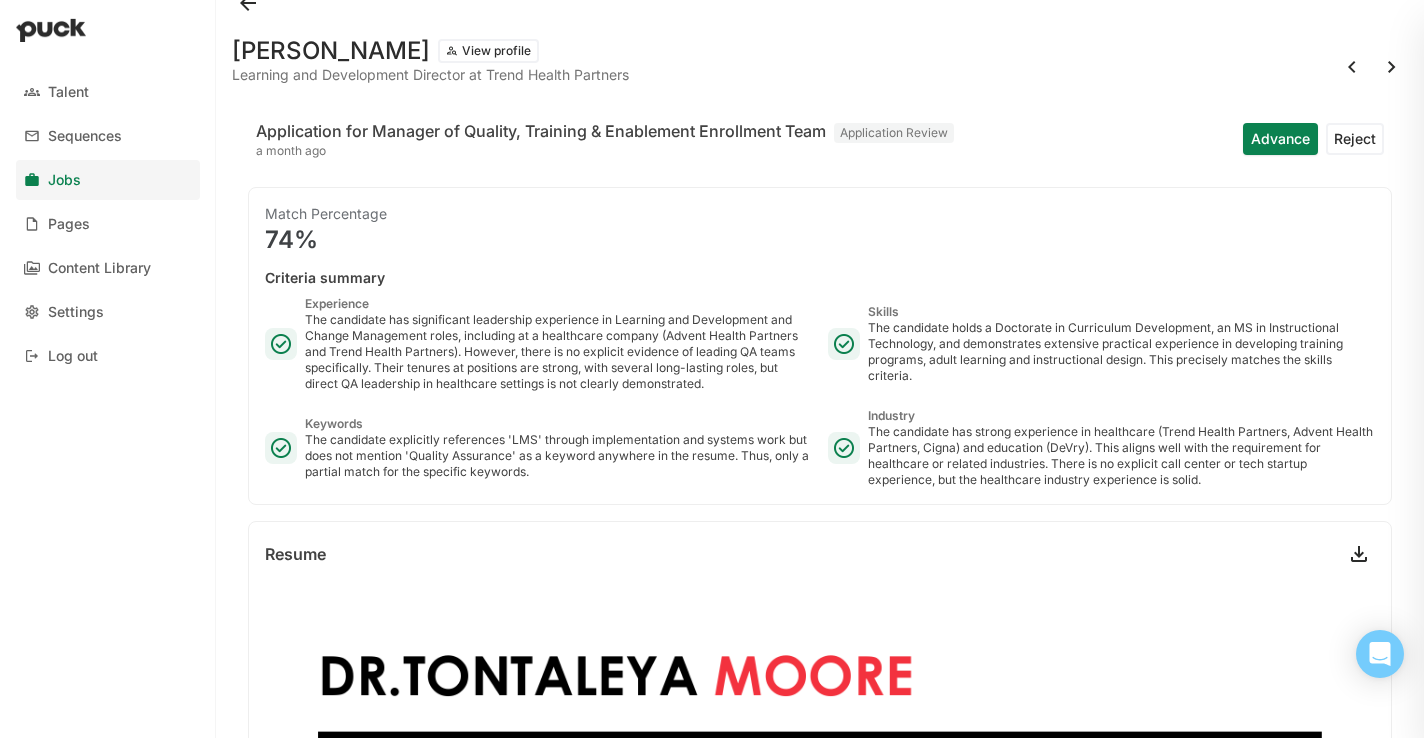 click at bounding box center (248, 3) 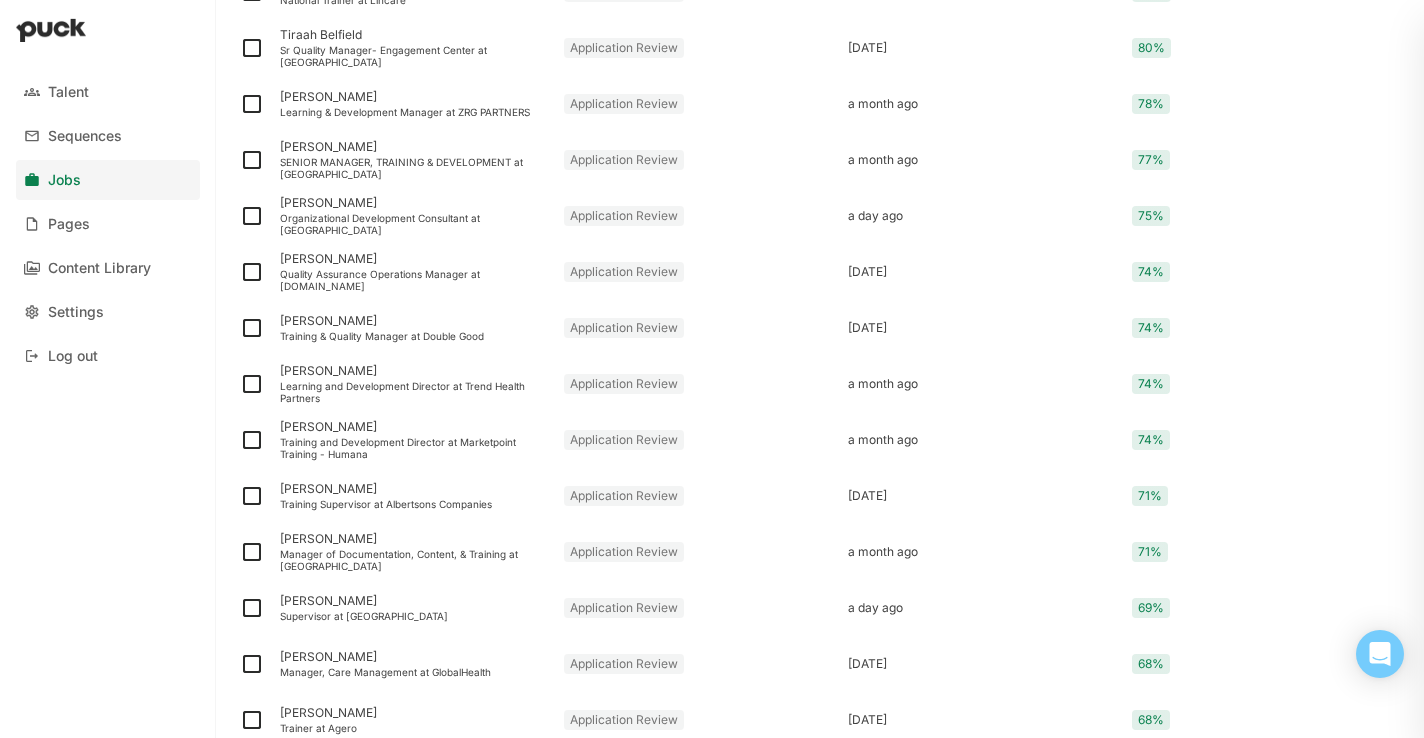 scroll, scrollTop: 1474, scrollLeft: 0, axis: vertical 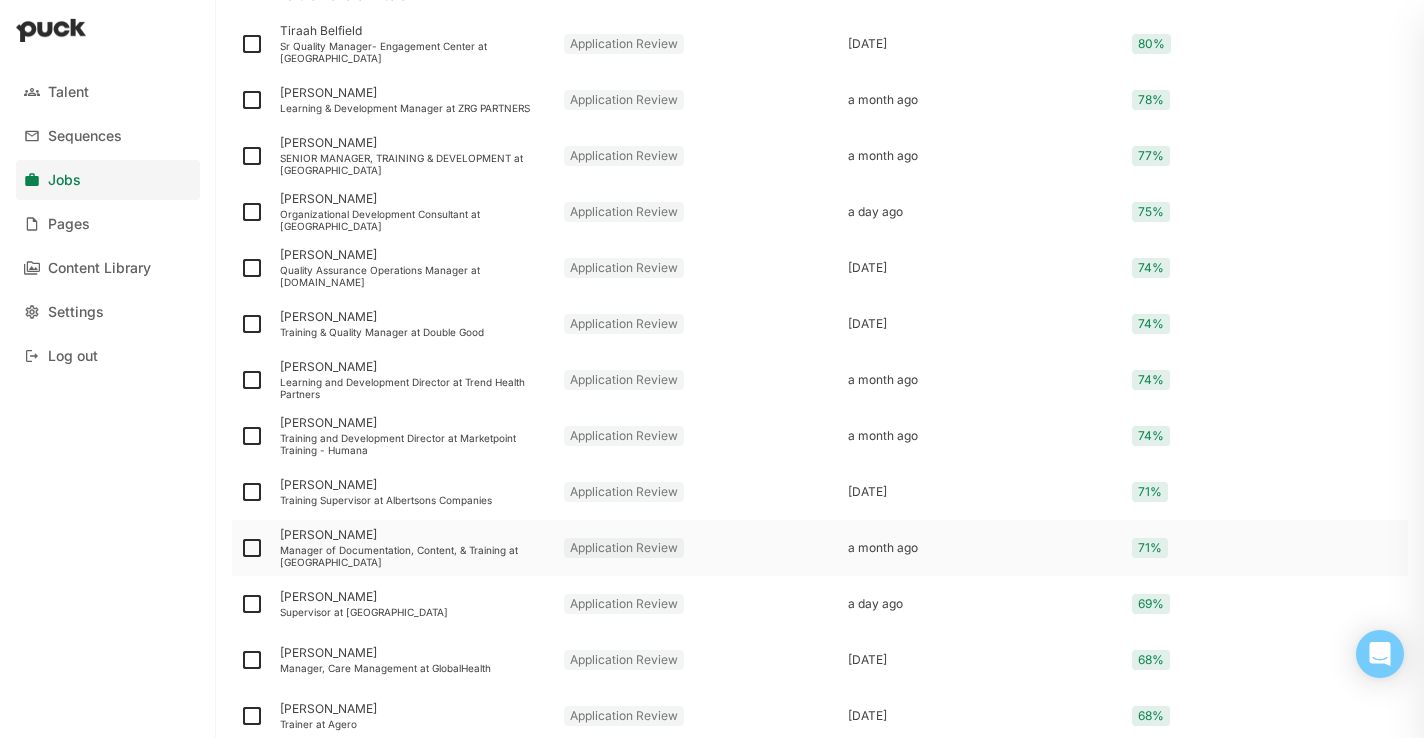 click on "Manager of Documentation, Content, & Training at [GEOGRAPHIC_DATA]" at bounding box center [414, 556] 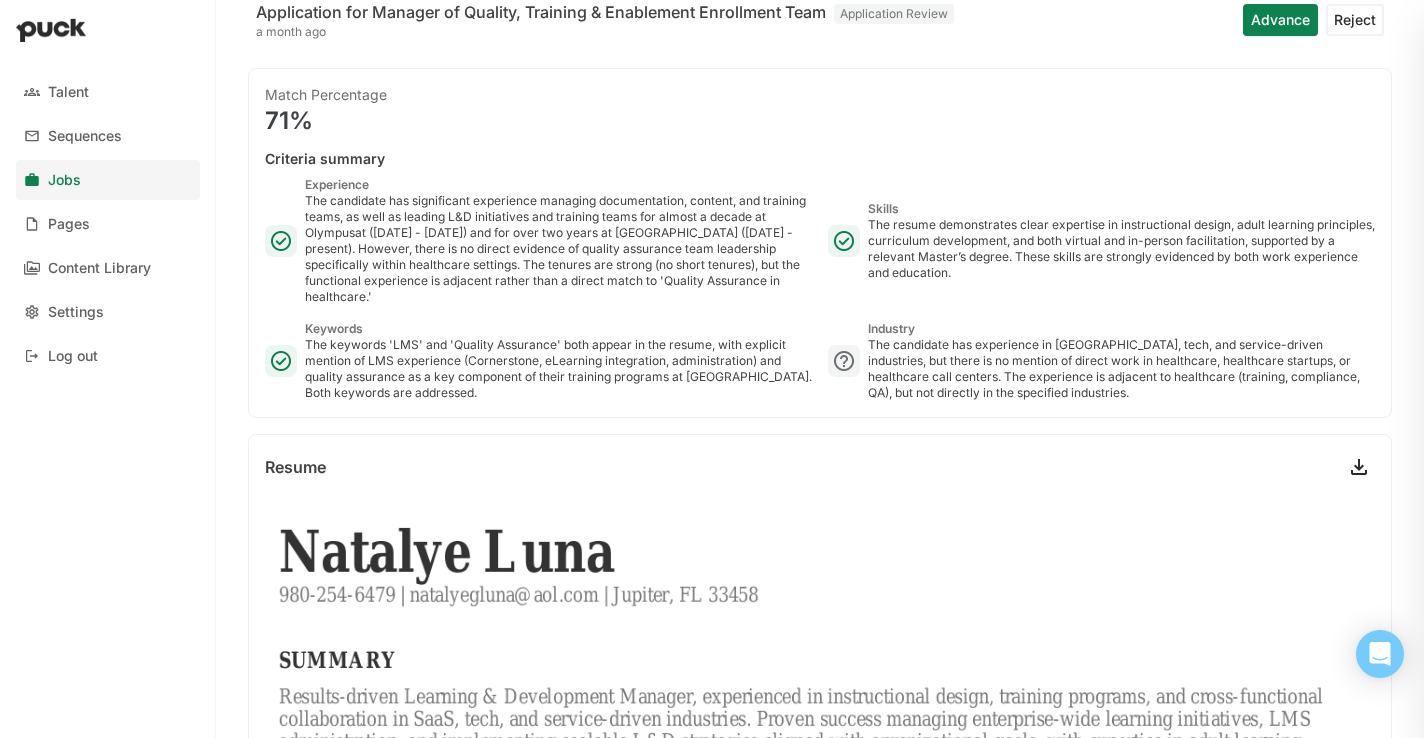 scroll, scrollTop: 0, scrollLeft: 0, axis: both 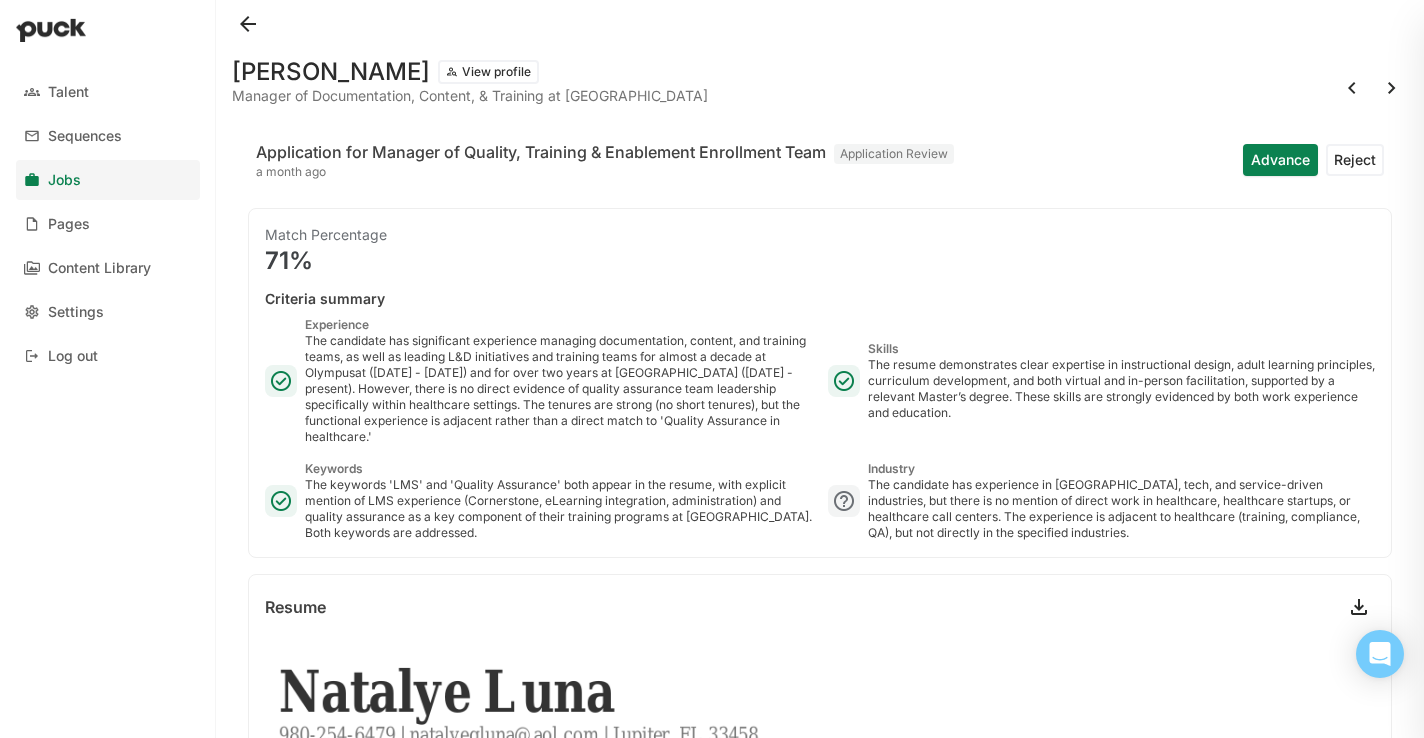 click at bounding box center [248, 24] 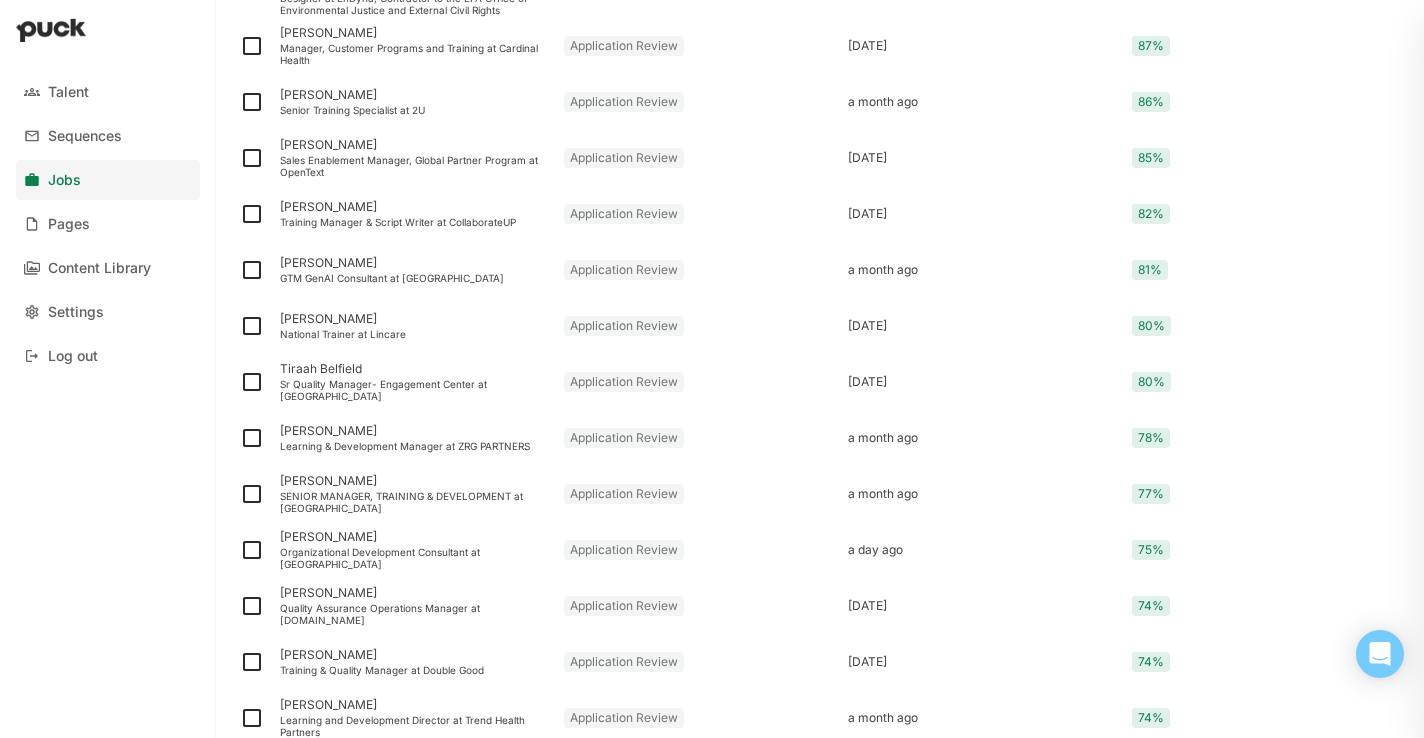 scroll, scrollTop: 1138, scrollLeft: 0, axis: vertical 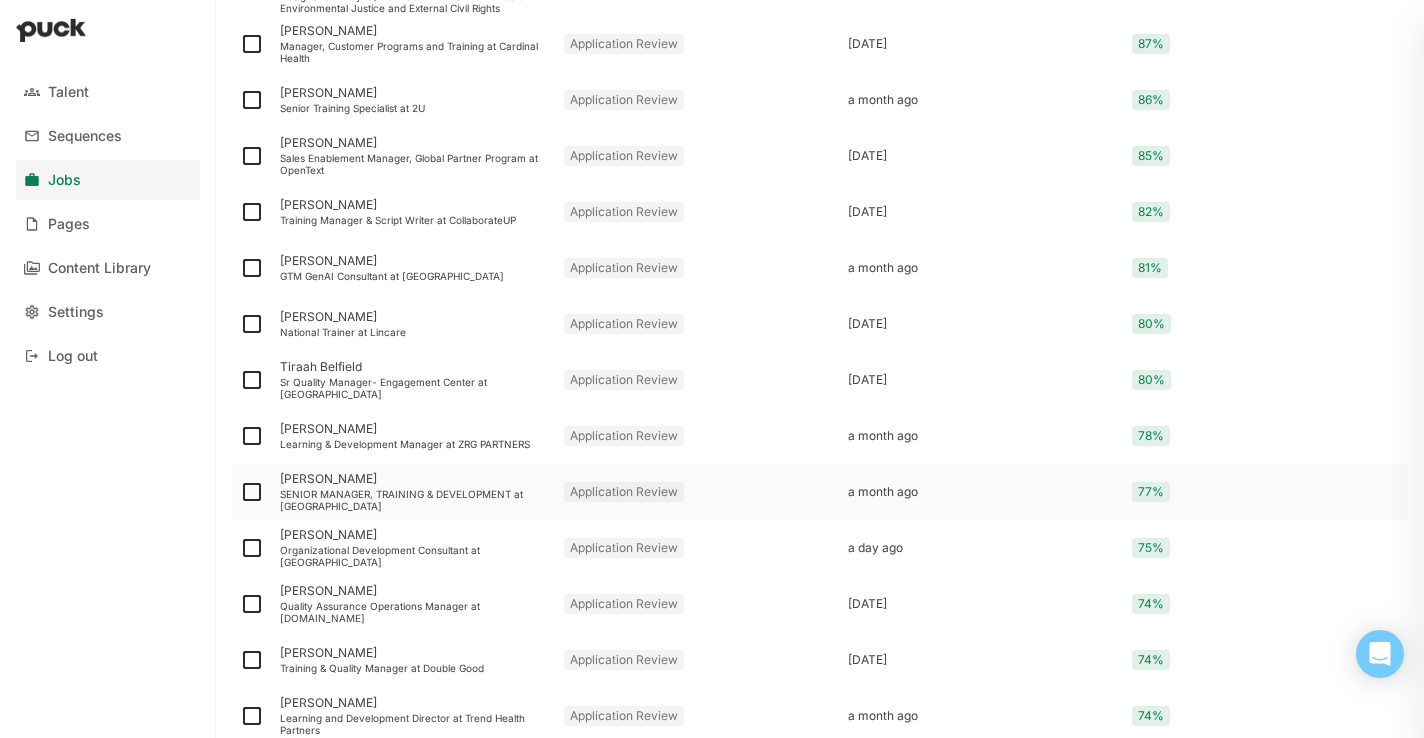 click on "SENIOR MANAGER, TRAINING & DEVELOPMENT at [GEOGRAPHIC_DATA]" at bounding box center (414, 500) 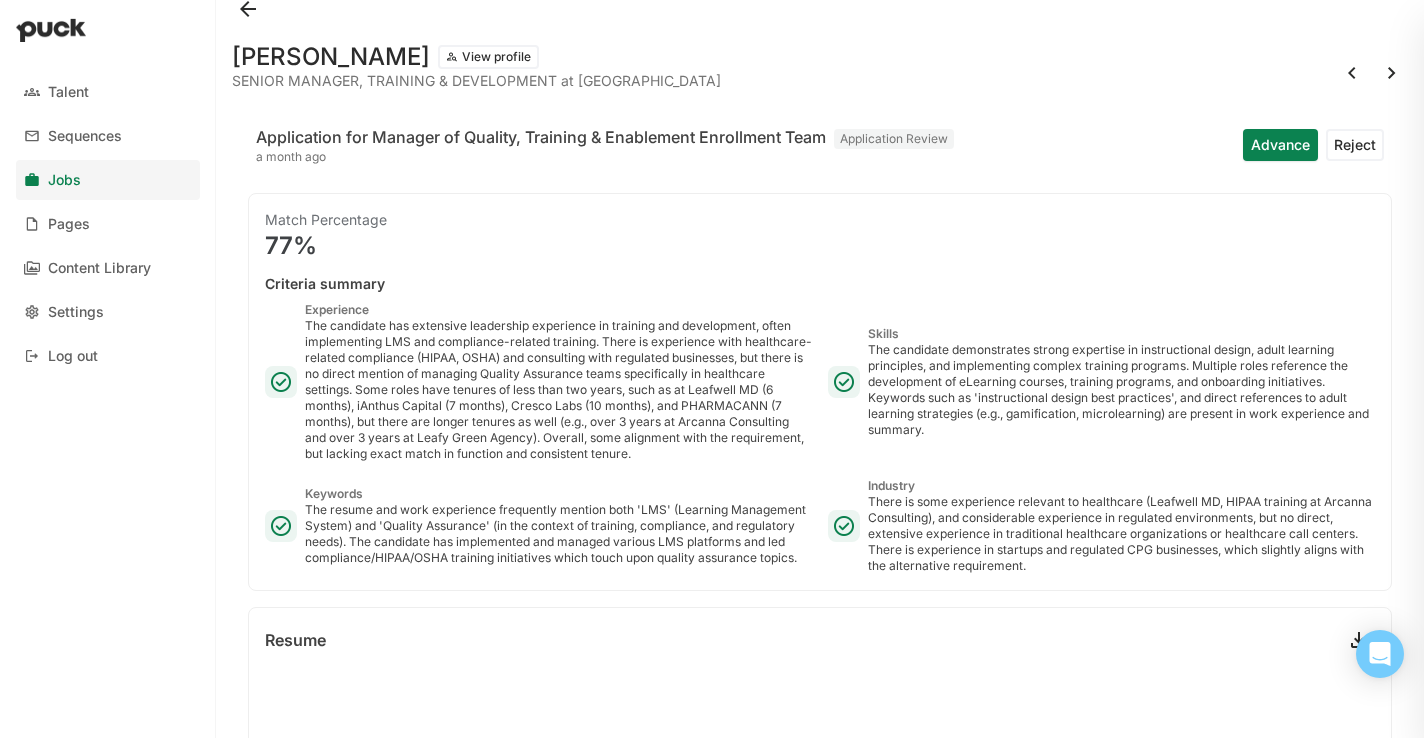scroll, scrollTop: 21, scrollLeft: 0, axis: vertical 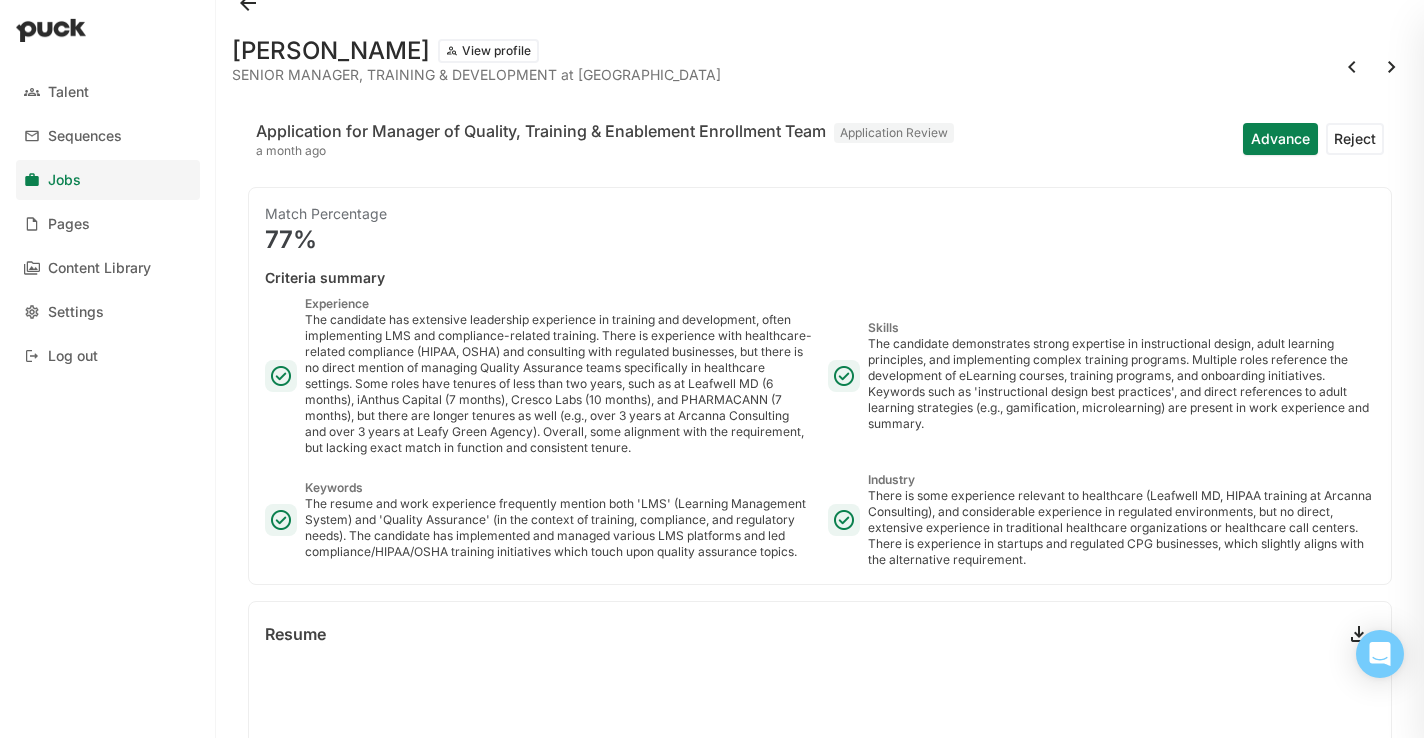 click at bounding box center [248, 3] 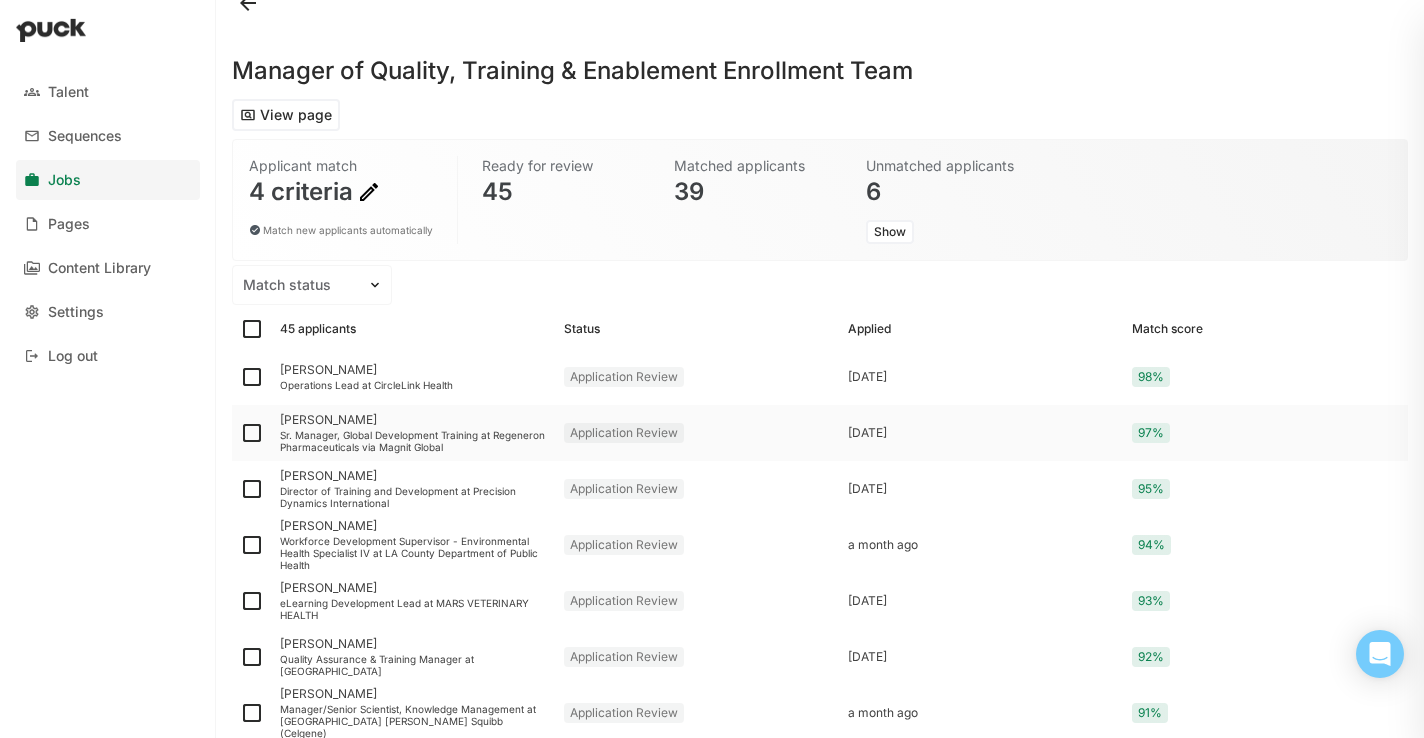scroll, scrollTop: 170, scrollLeft: 0, axis: vertical 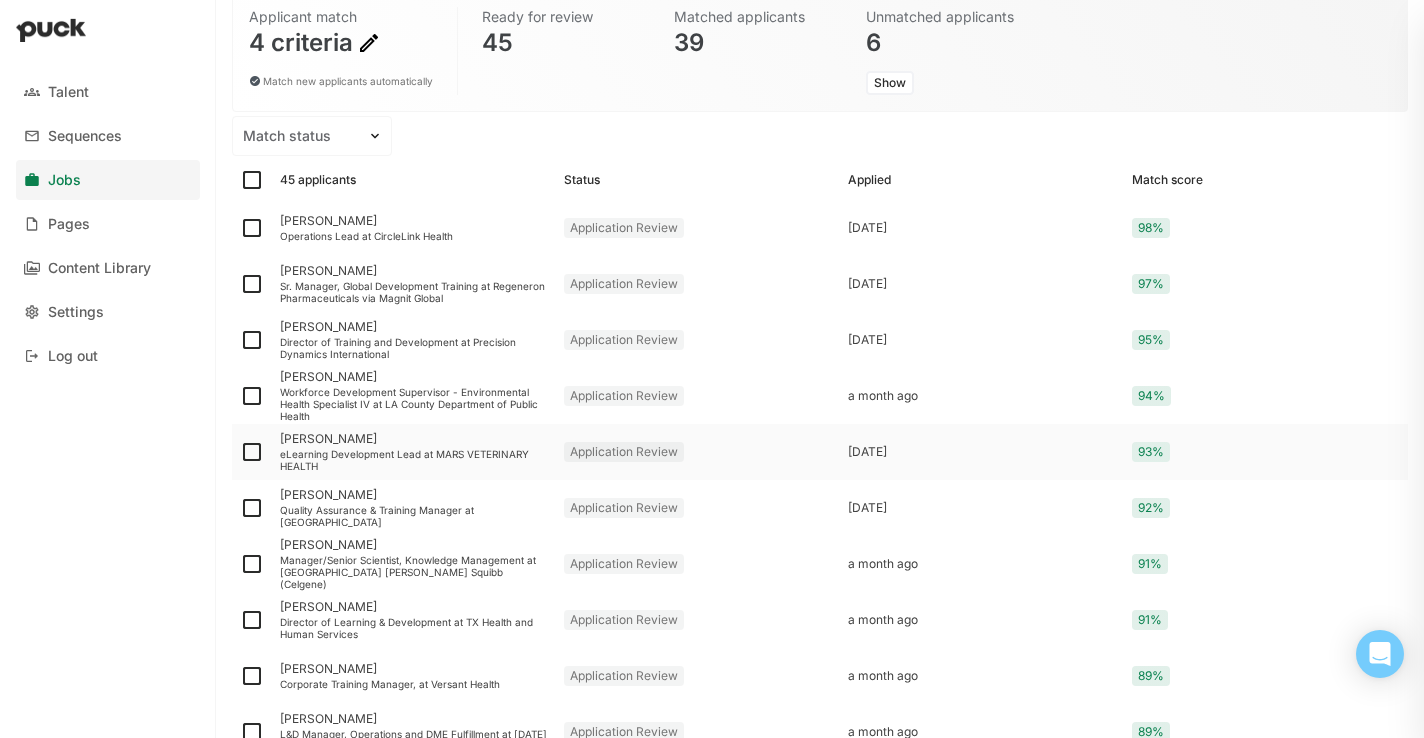 click on "Belinda Roper eLearning Development Lead at MARS VETERINARY HEALTH" at bounding box center (414, 452) 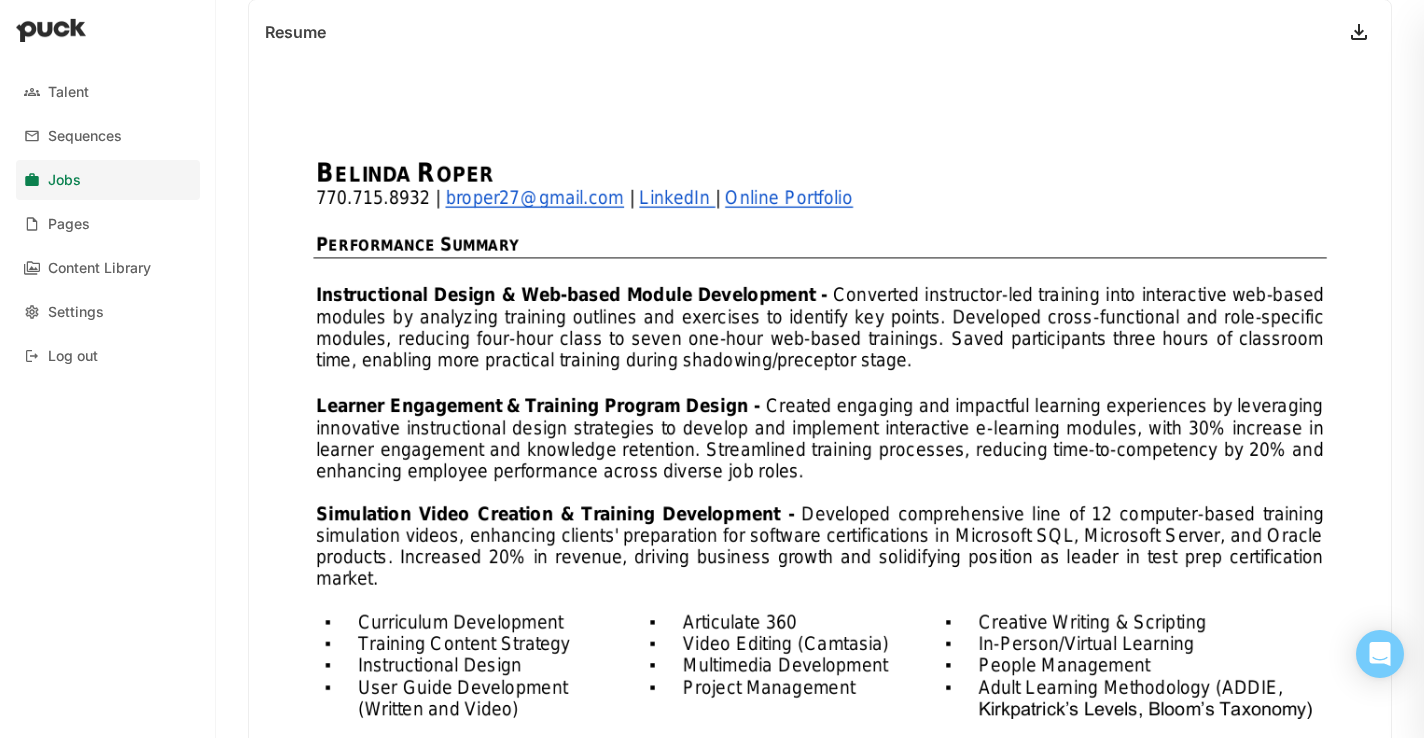 scroll, scrollTop: 0, scrollLeft: 0, axis: both 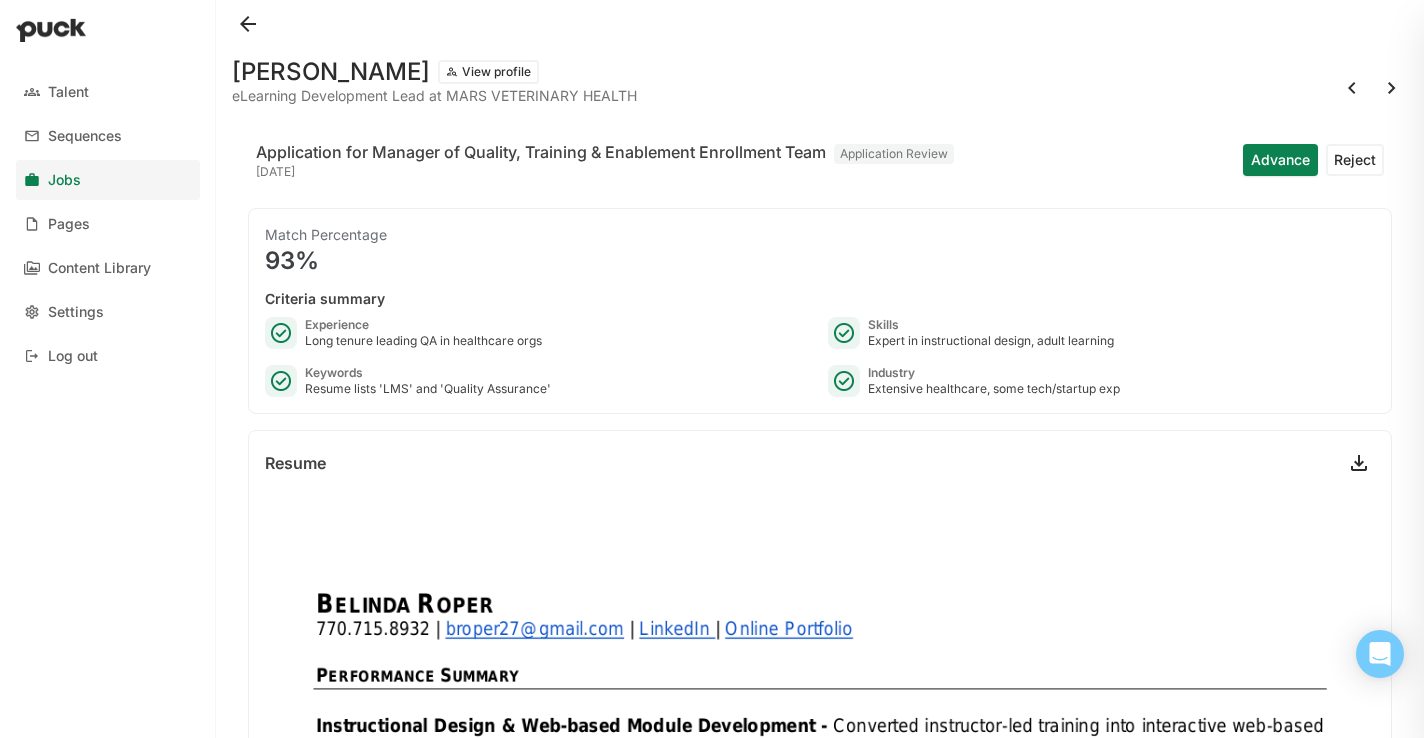 click at bounding box center (248, 24) 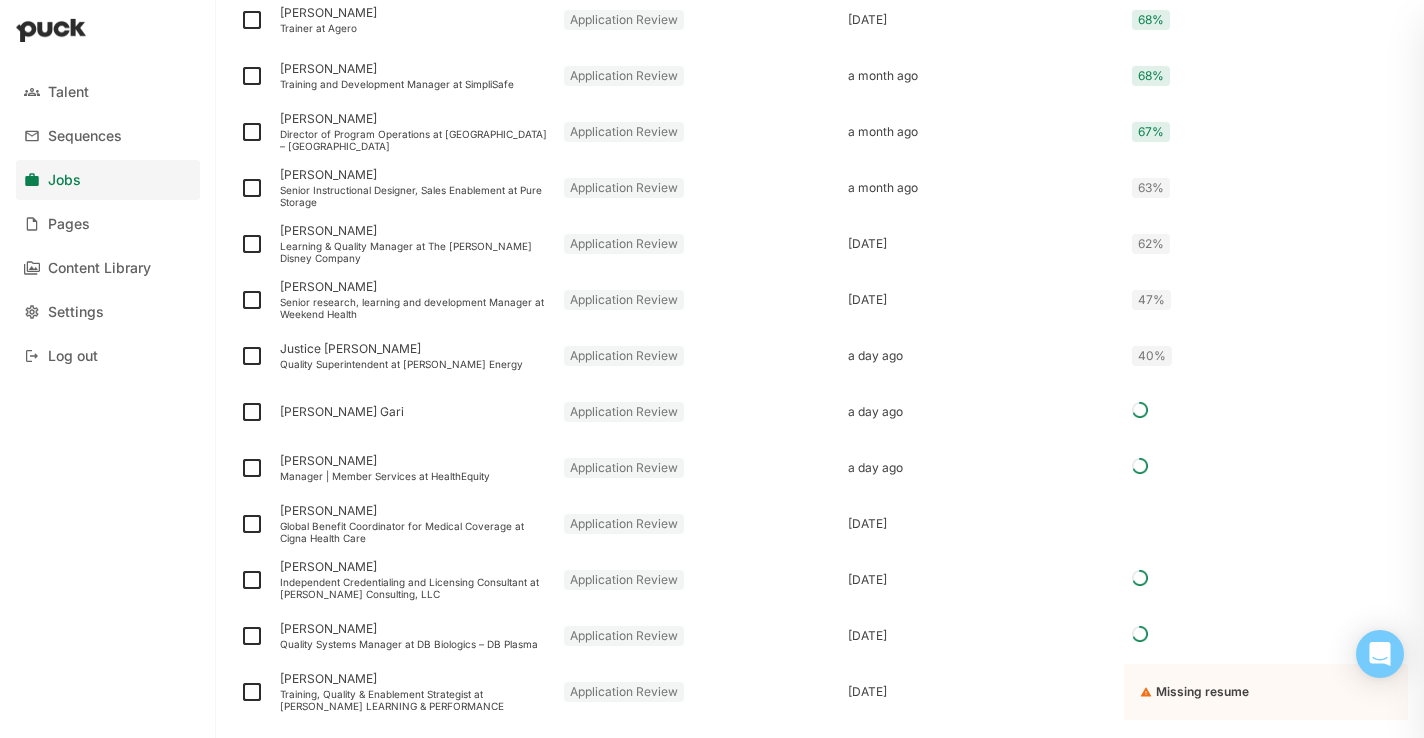 scroll, scrollTop: 2258, scrollLeft: 0, axis: vertical 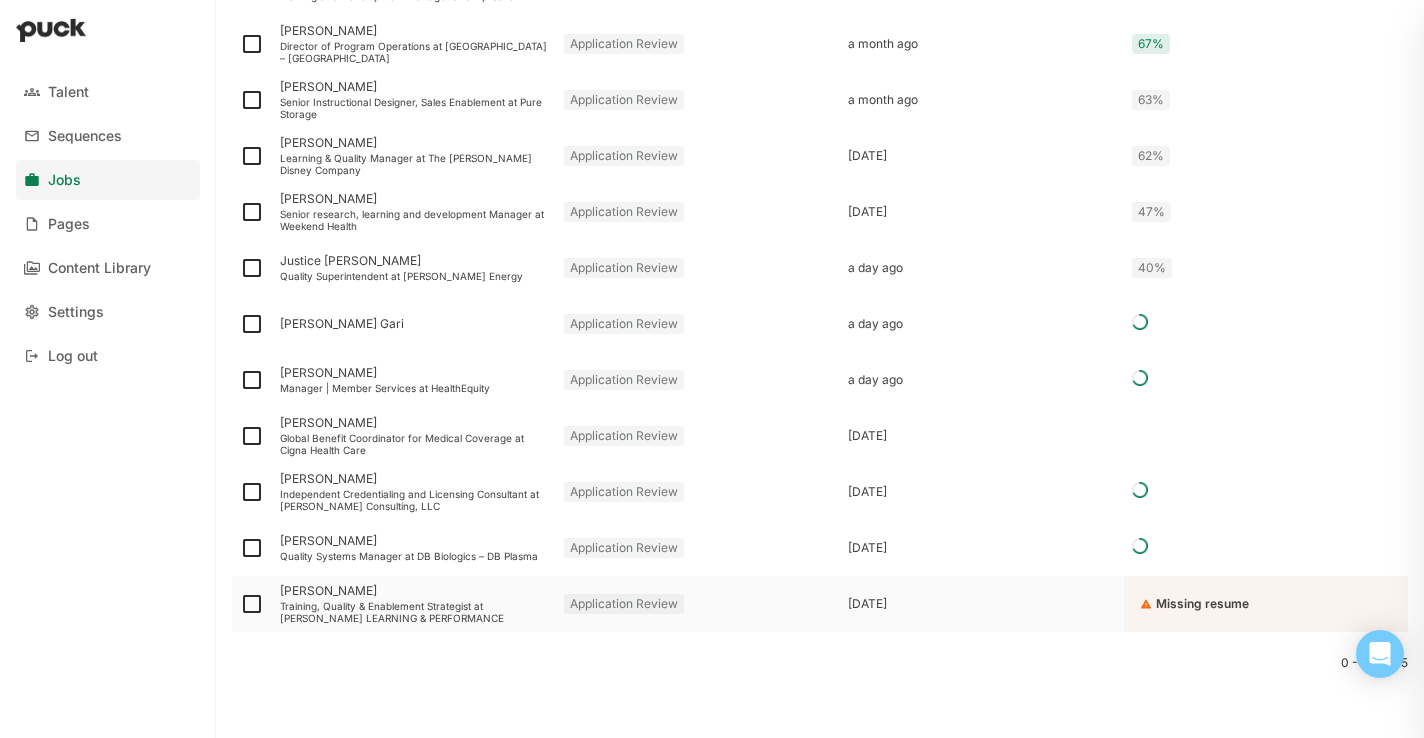 click on "Training, Quality & Enablement Strategist at ABRAHAMSON LEARNING & PERFORMANCE" at bounding box center (414, 612) 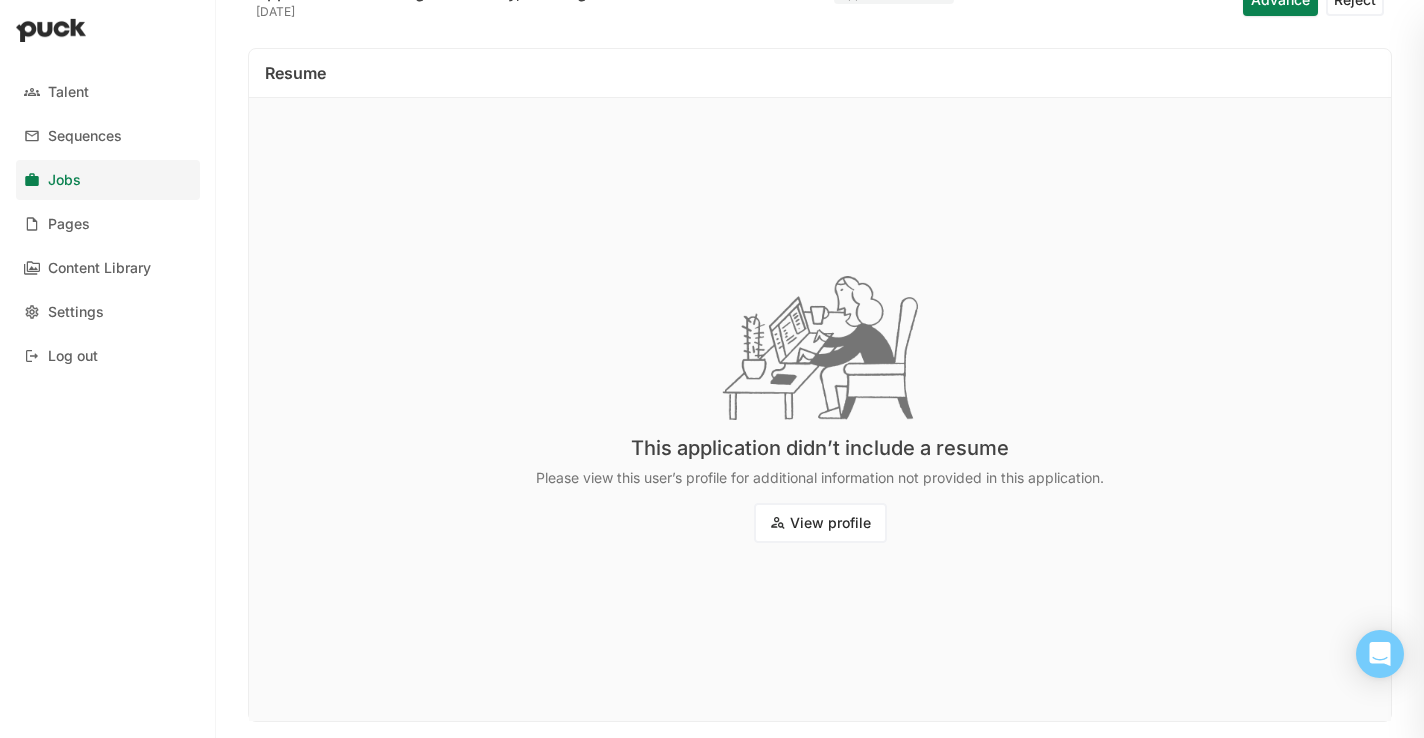 scroll, scrollTop: 0, scrollLeft: 0, axis: both 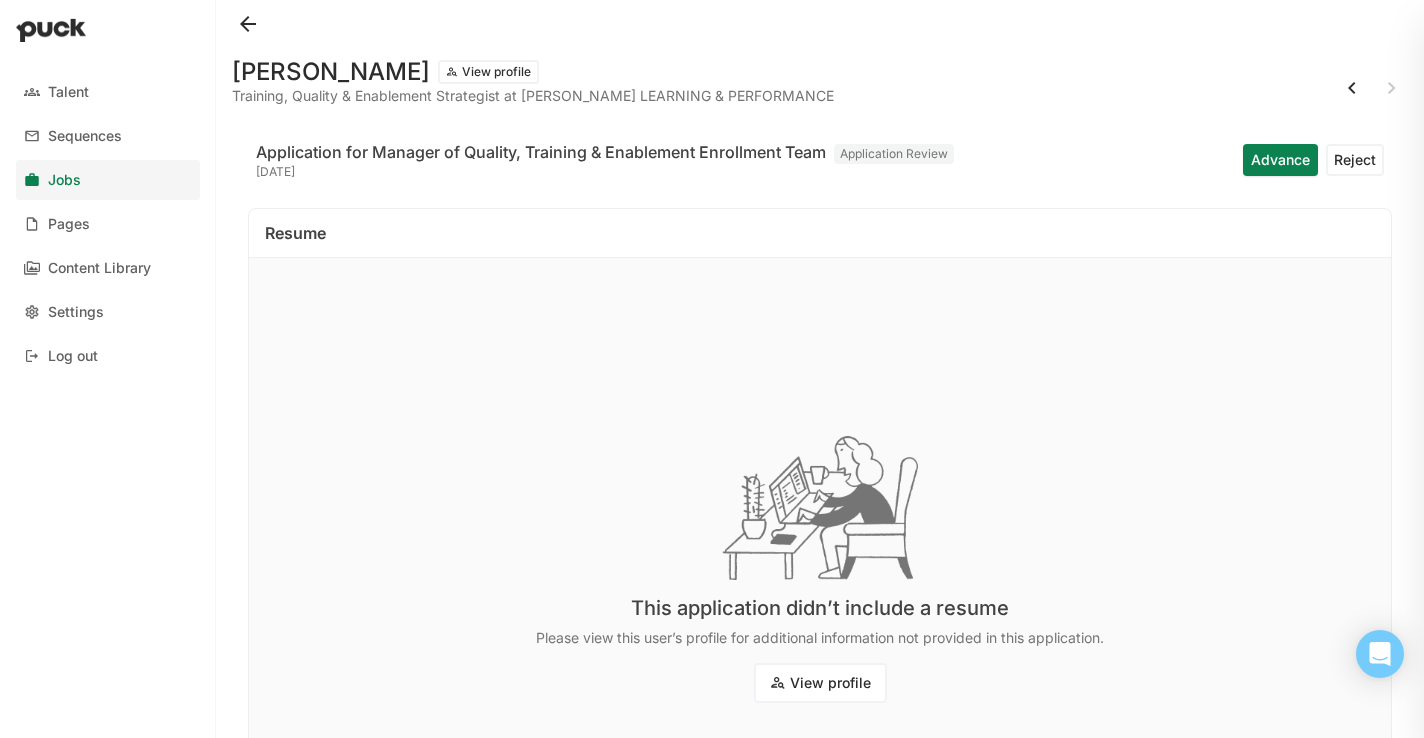 click at bounding box center [248, 24] 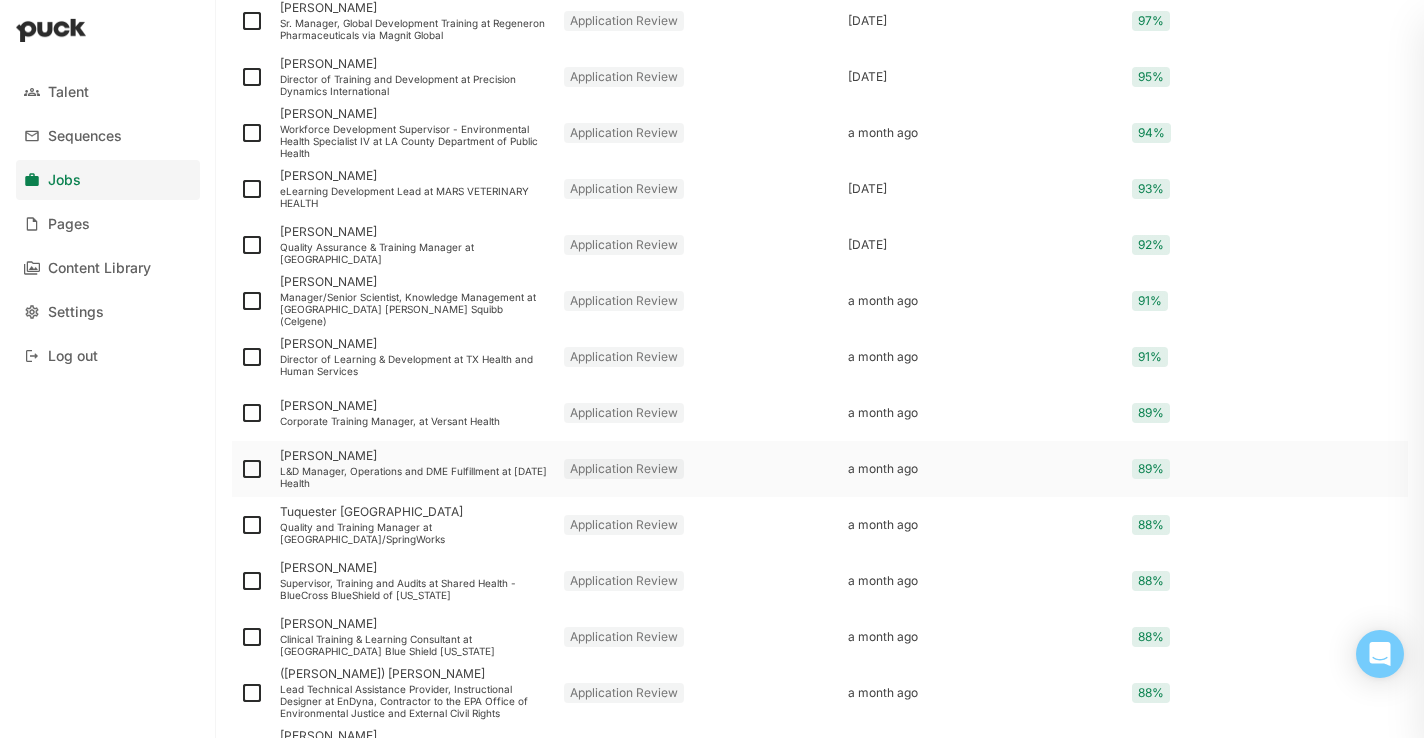 scroll, scrollTop: 580, scrollLeft: 0, axis: vertical 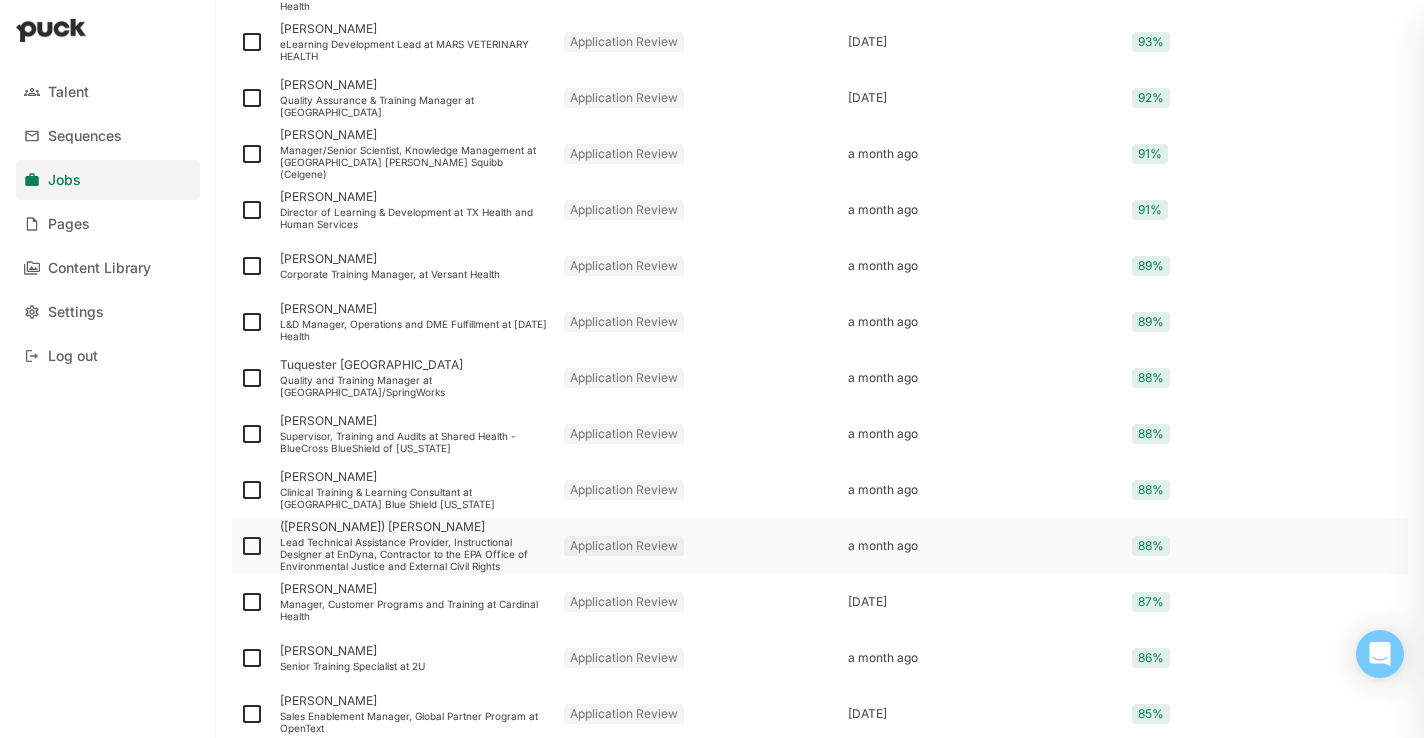 click on "Lead Technical Assistance Provider, Instructional Designer at EnDyna, Contractor to the EPA Office of Environmental Justice and External Civil Rights" at bounding box center [414, 554] 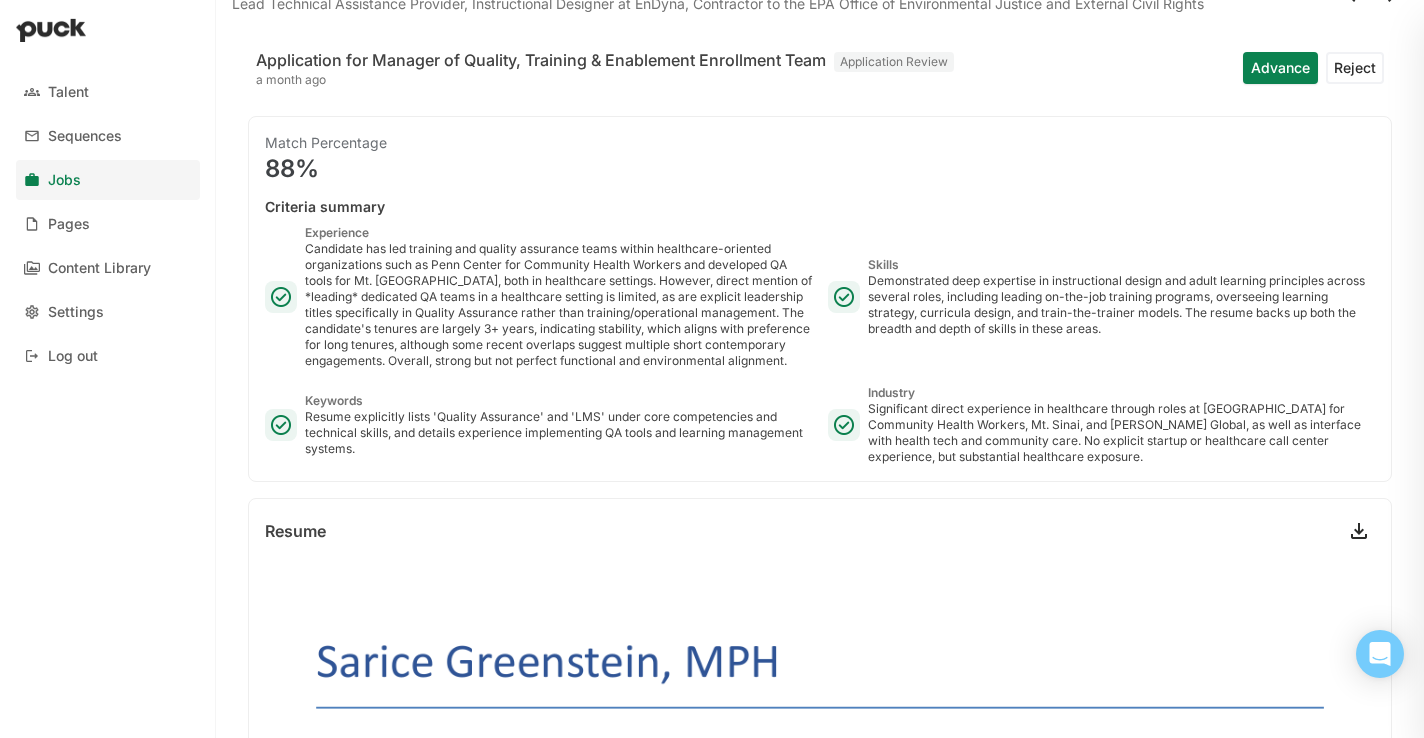 scroll, scrollTop: 0, scrollLeft: 0, axis: both 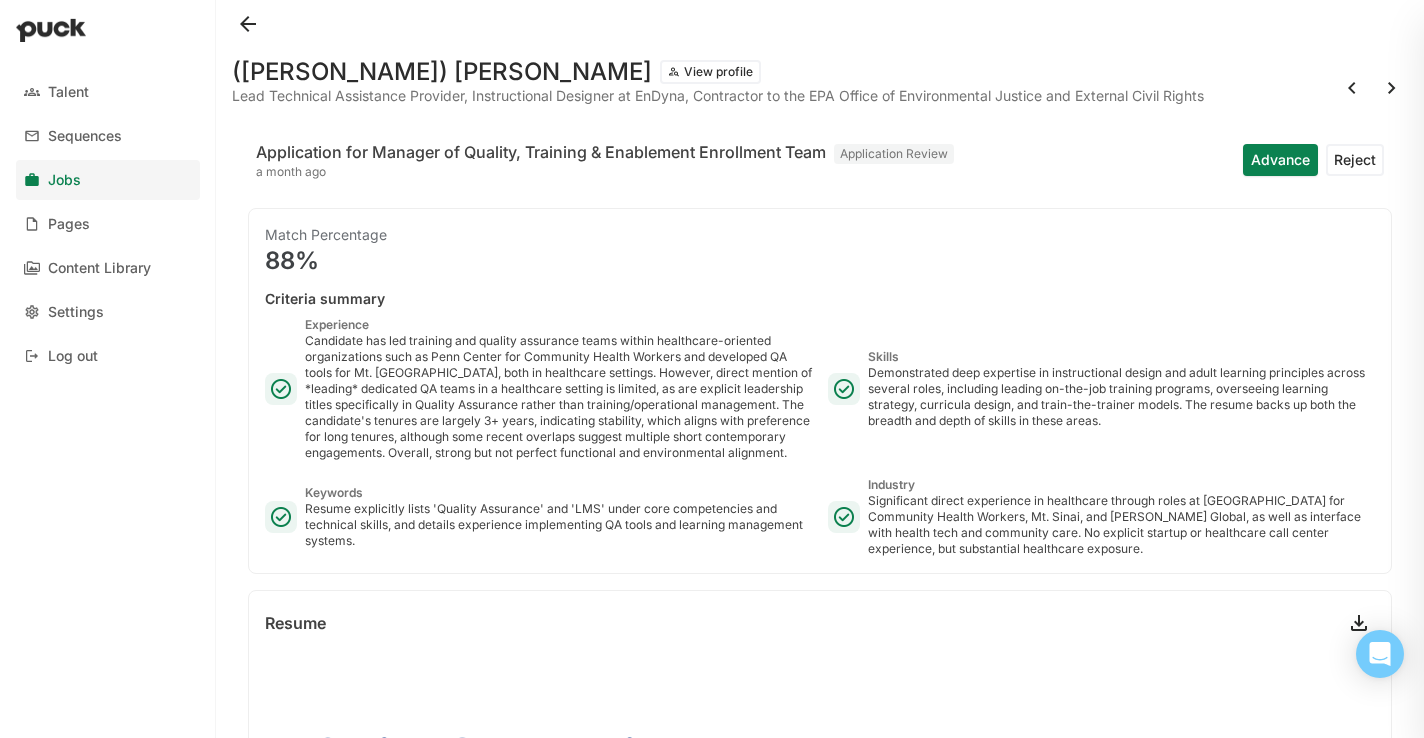 click at bounding box center (248, 24) 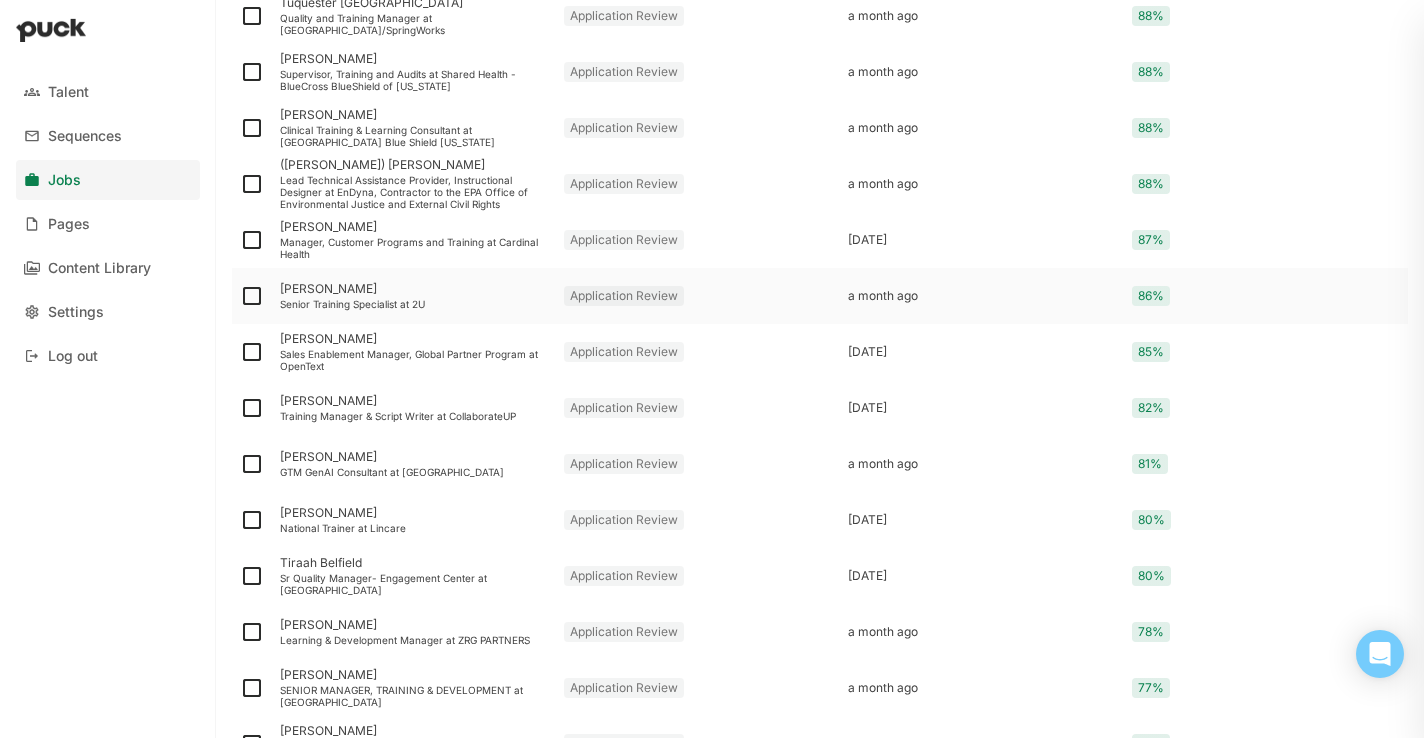 scroll, scrollTop: 974, scrollLeft: 0, axis: vertical 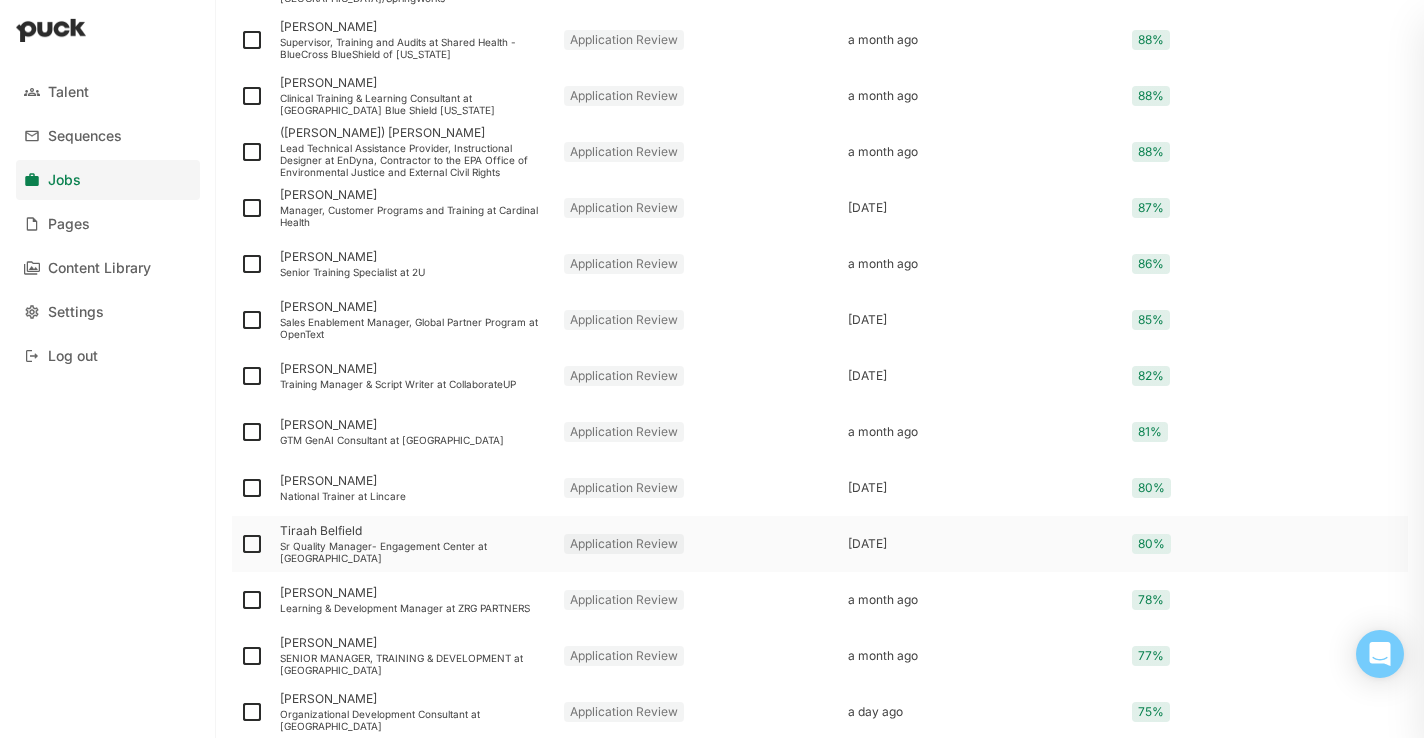click on "Sr Quality Manager- Engagement Center at [GEOGRAPHIC_DATA]" at bounding box center (414, 552) 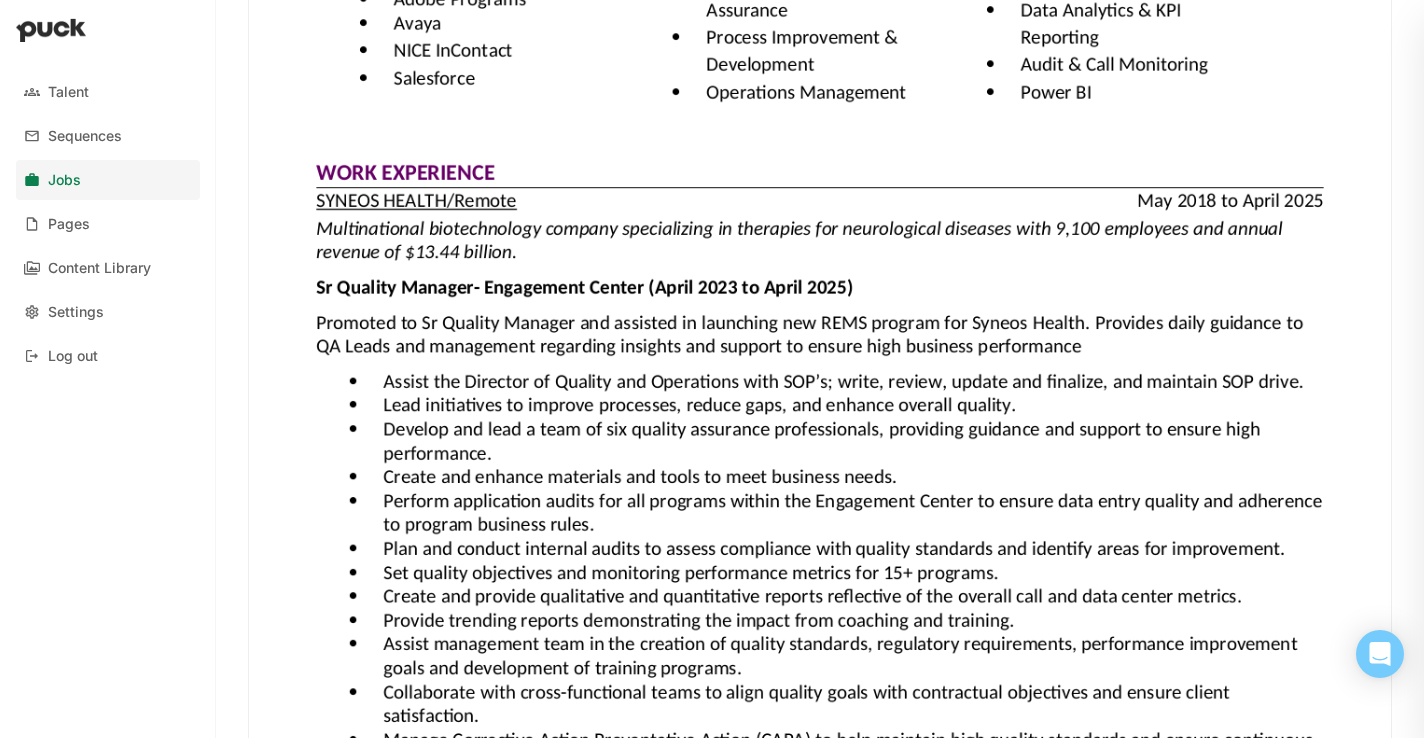 scroll, scrollTop: 0, scrollLeft: 0, axis: both 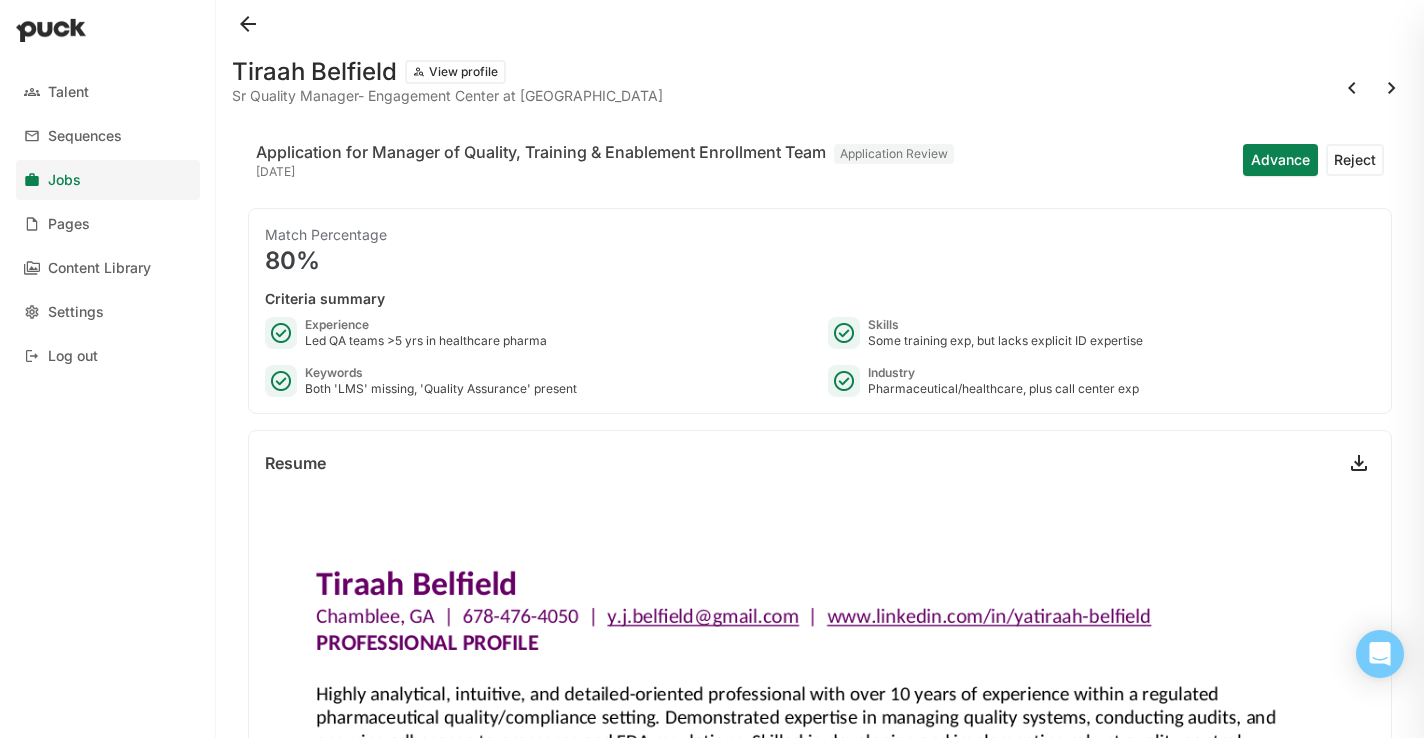 click on "Experience" at bounding box center [426, 325] 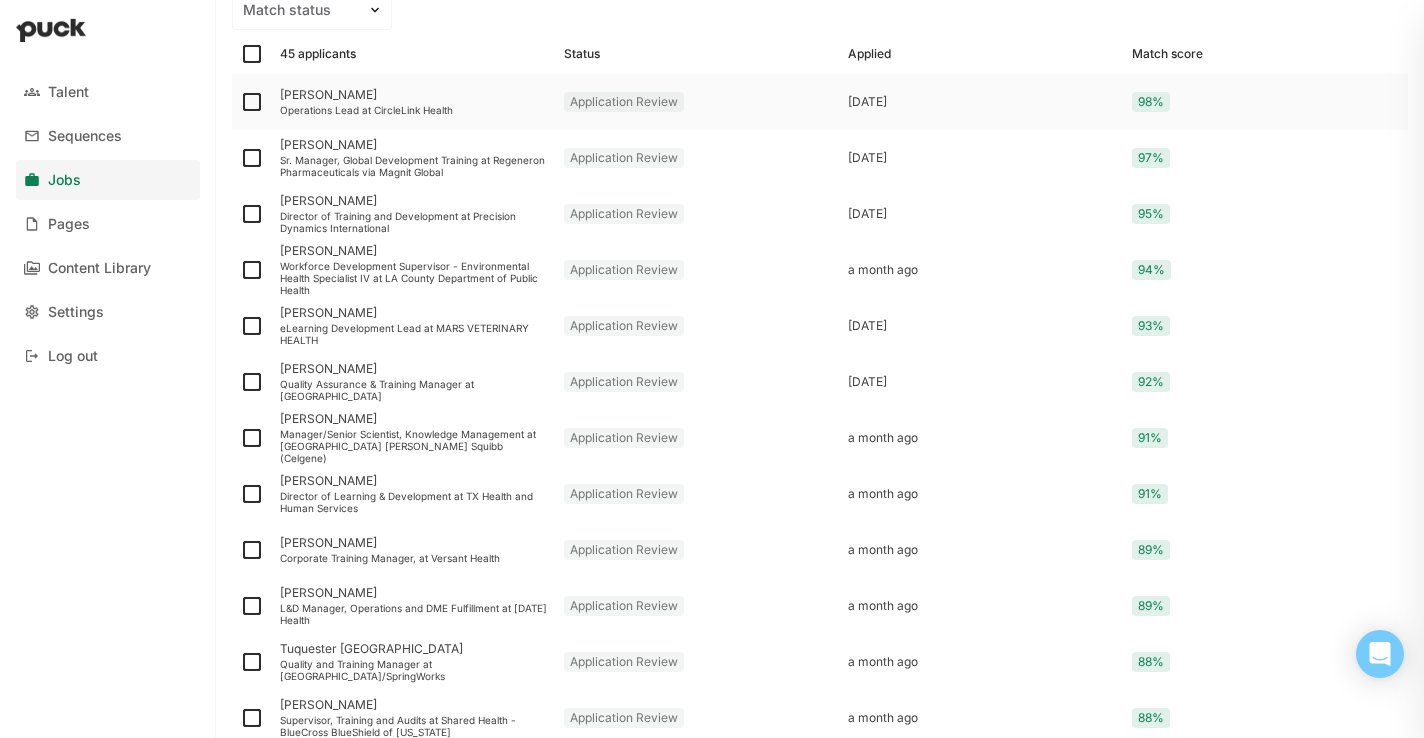 scroll, scrollTop: 297, scrollLeft: 0, axis: vertical 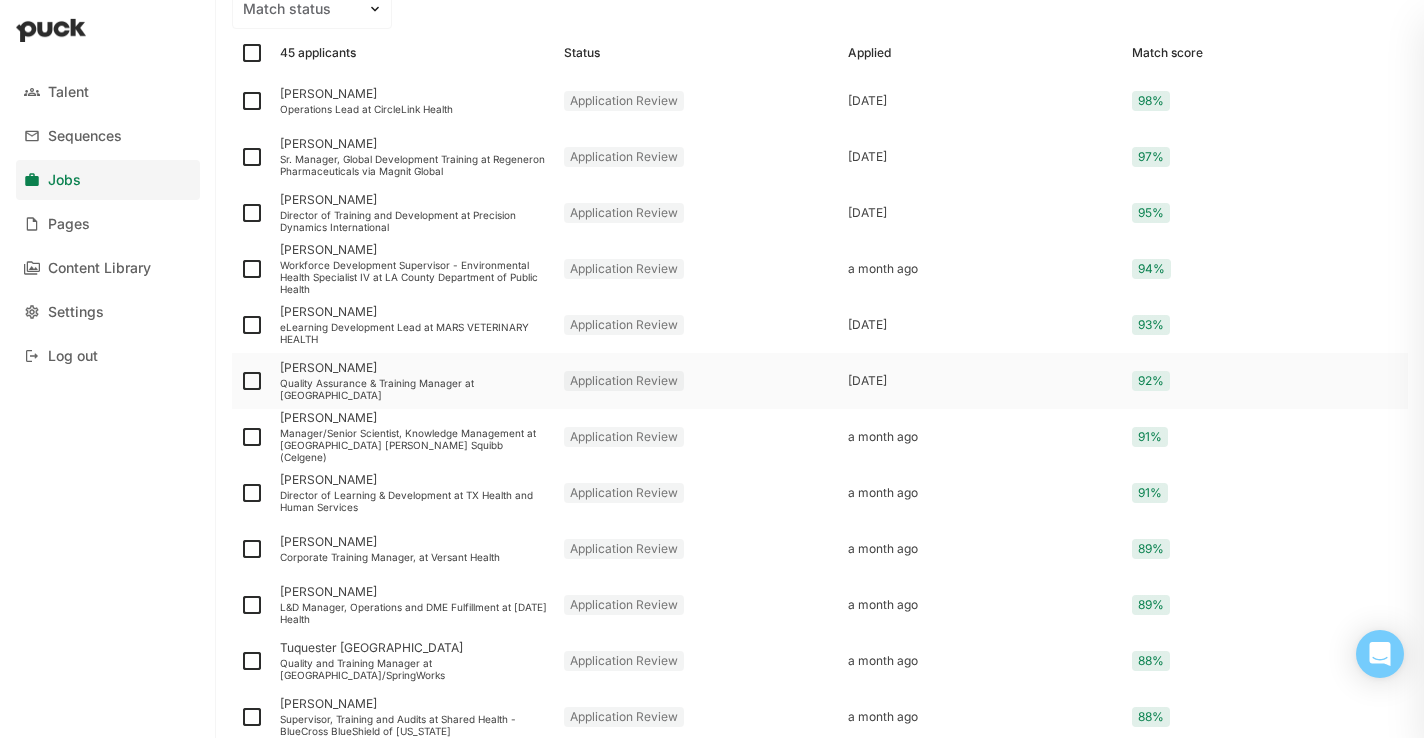 click on "Quality Assurance & Training Manager at [GEOGRAPHIC_DATA]" at bounding box center (414, 389) 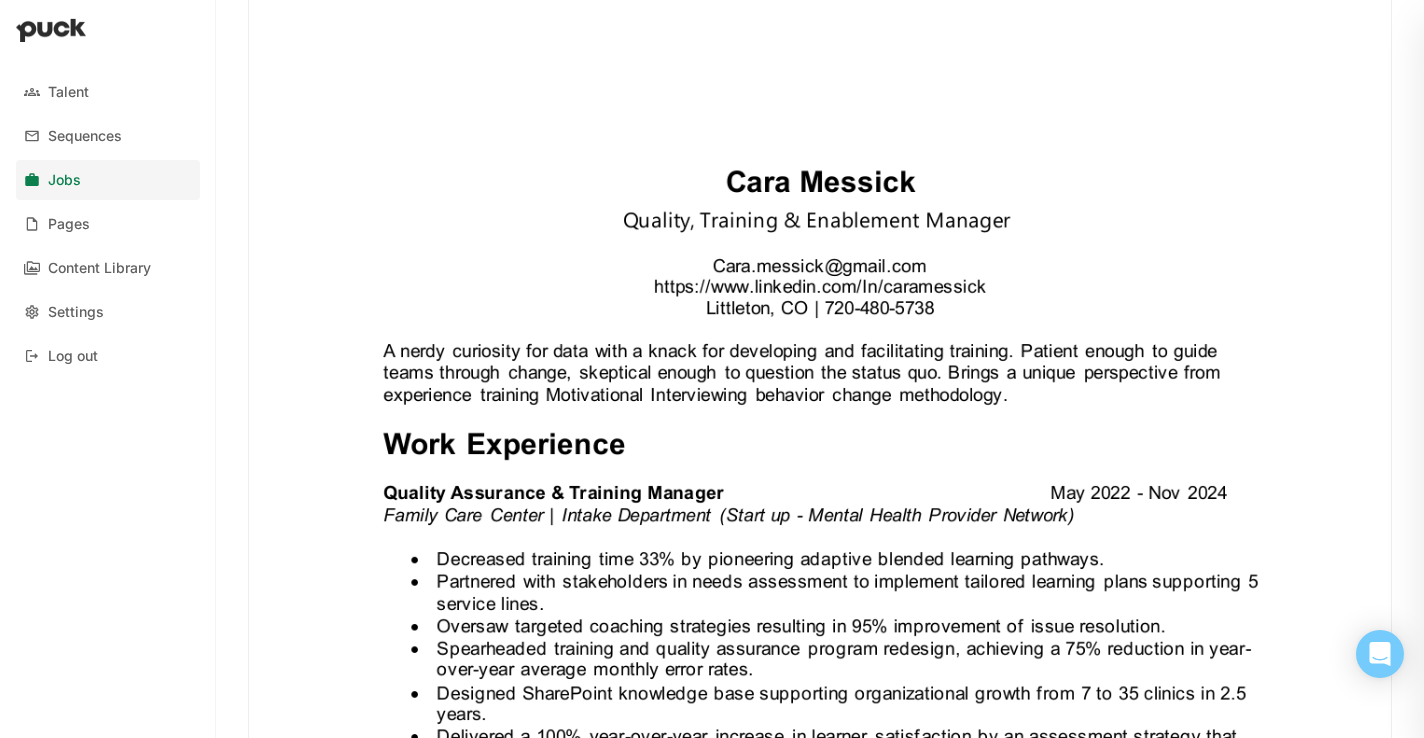 scroll, scrollTop: 0, scrollLeft: 0, axis: both 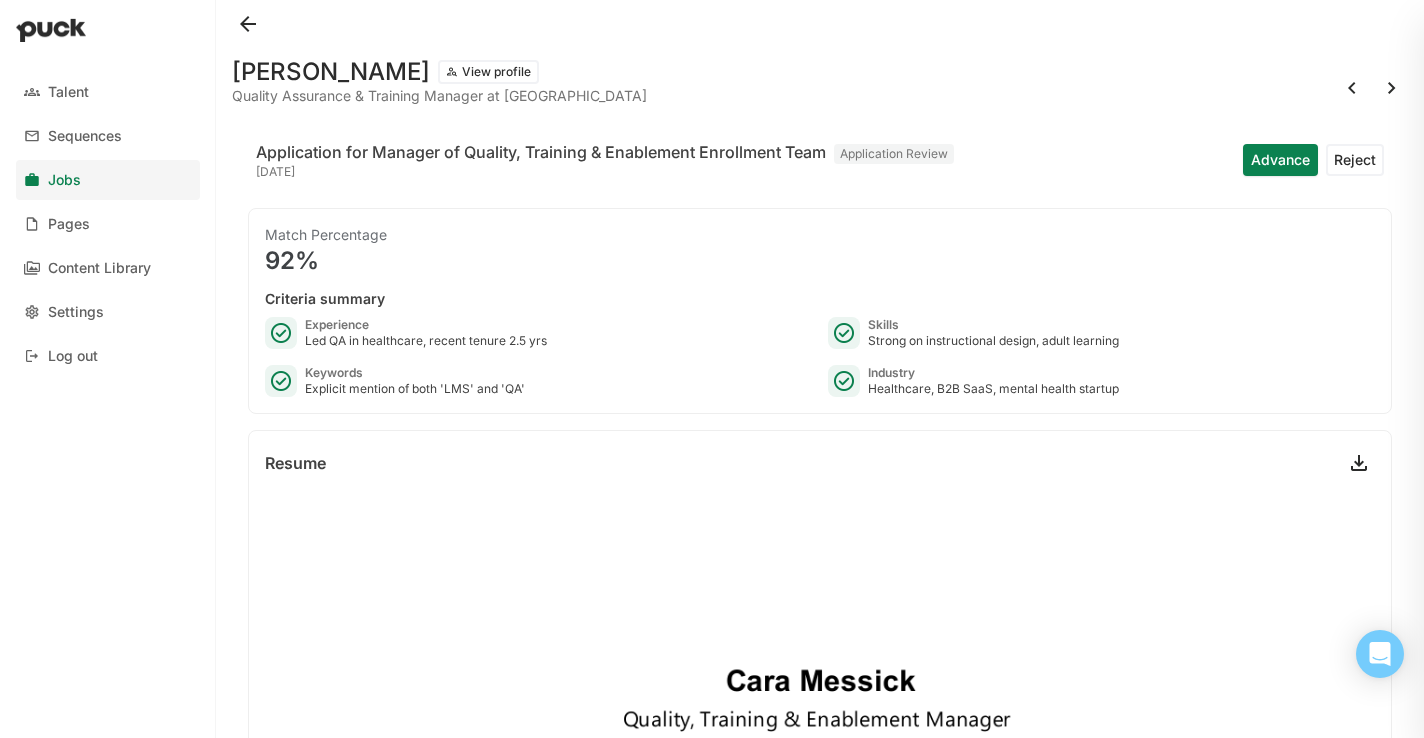 click at bounding box center [248, 24] 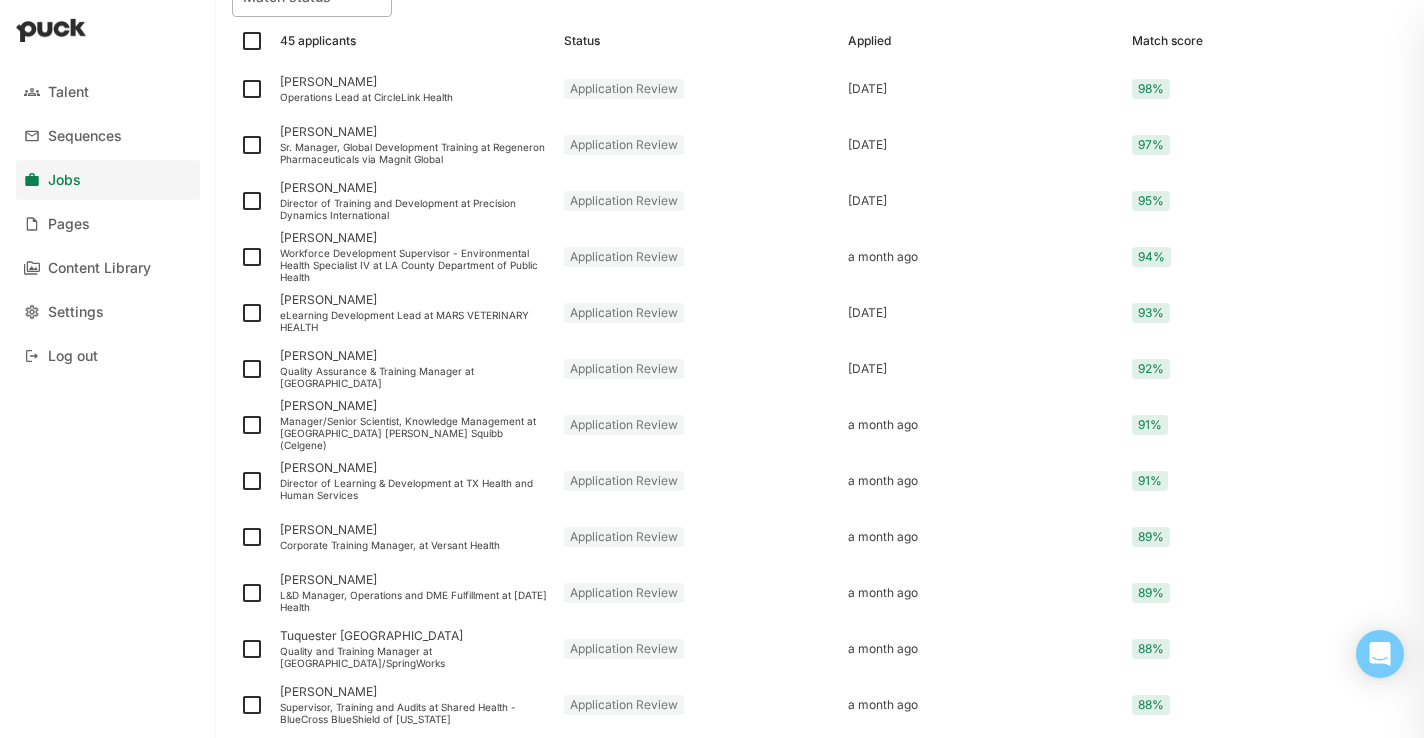 scroll, scrollTop: 313, scrollLeft: 0, axis: vertical 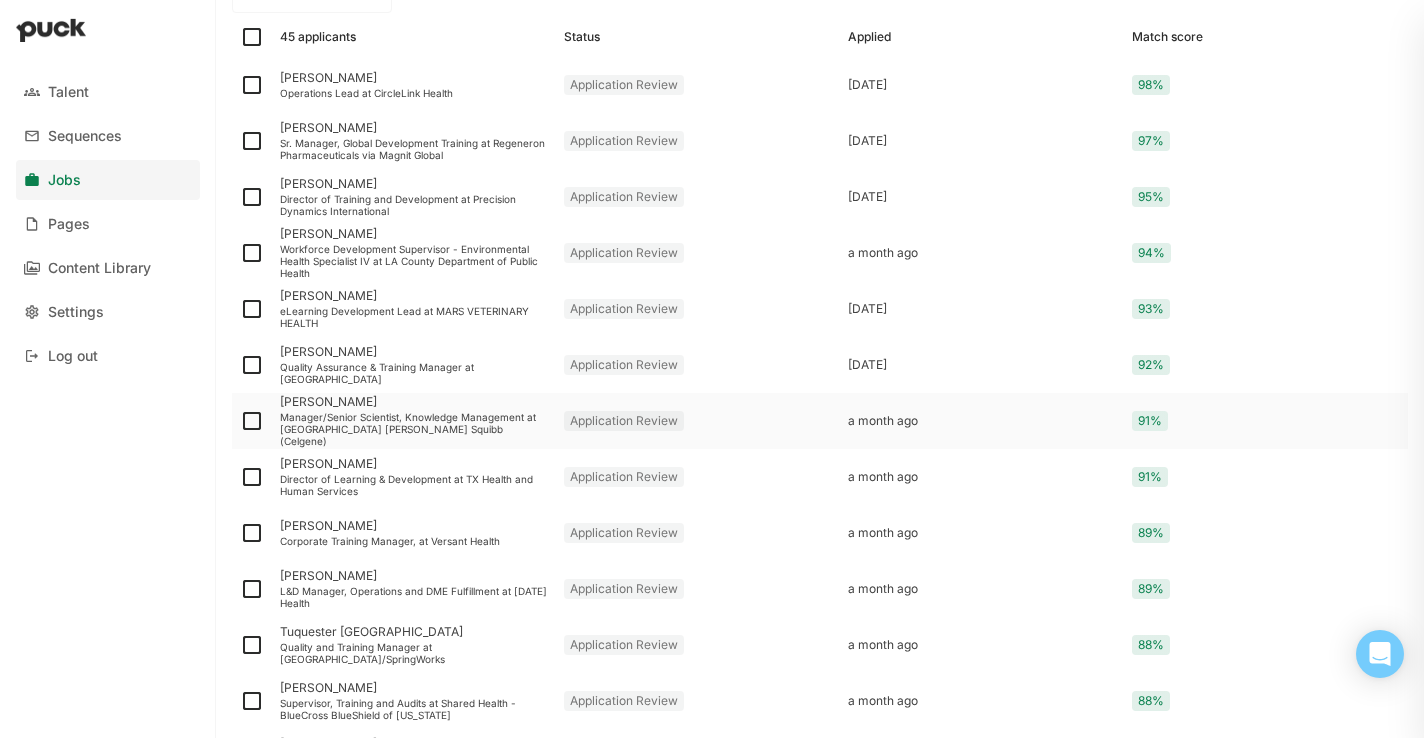 click on "Manager/Senior Scientist, Knowledge Management at [GEOGRAPHIC_DATA] [PERSON_NAME] Squibb (Celgene)" at bounding box center (414, 429) 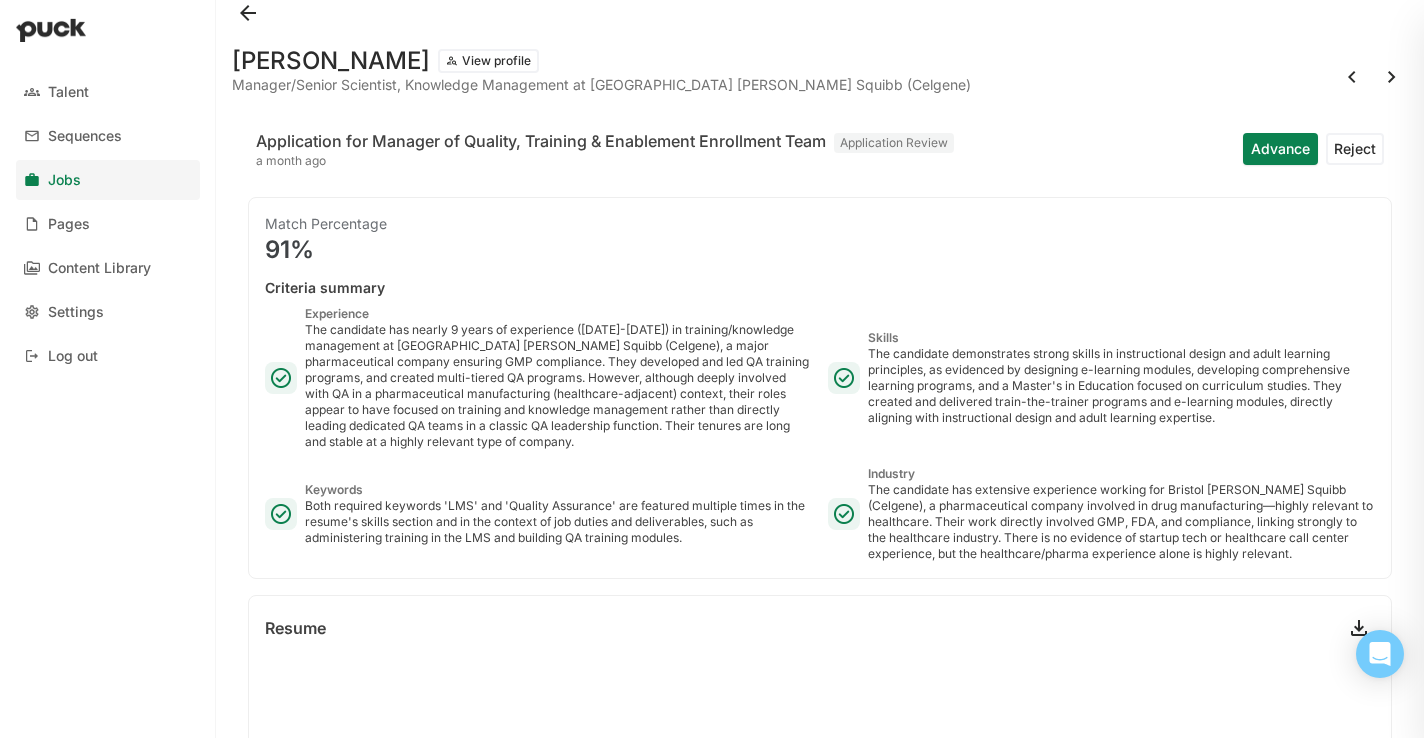 scroll, scrollTop: 13, scrollLeft: 0, axis: vertical 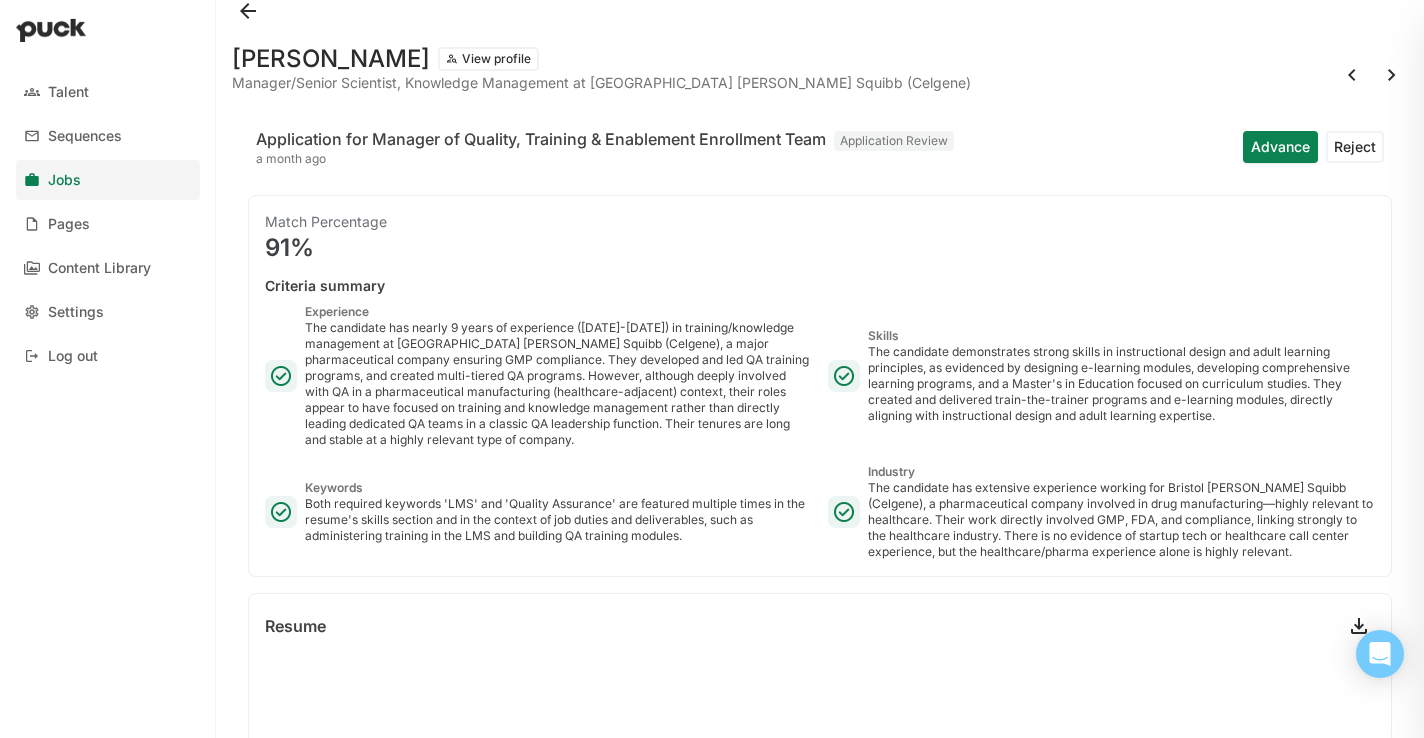 click at bounding box center [248, 11] 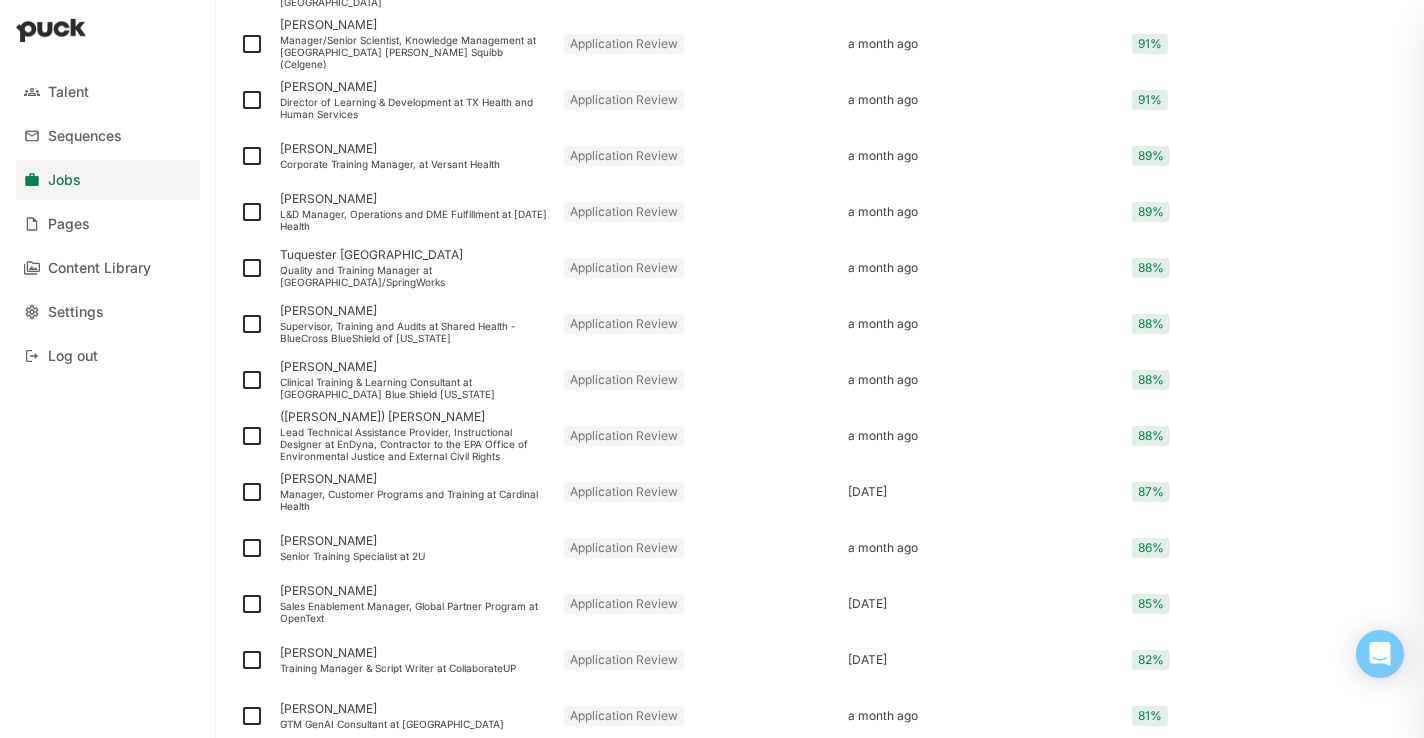 scroll, scrollTop: 694, scrollLeft: 0, axis: vertical 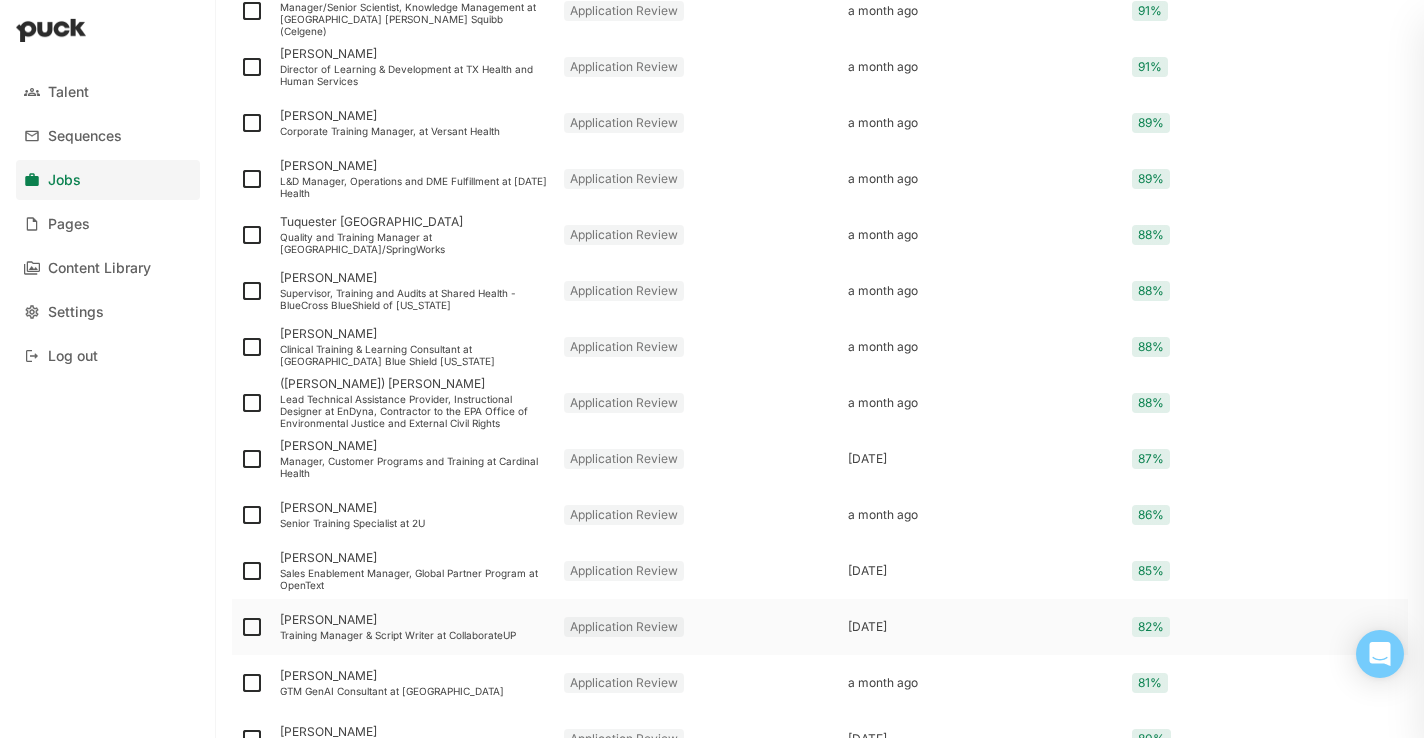 click on "Training Manager & Script Writer at CollaborateUP" at bounding box center [414, 635] 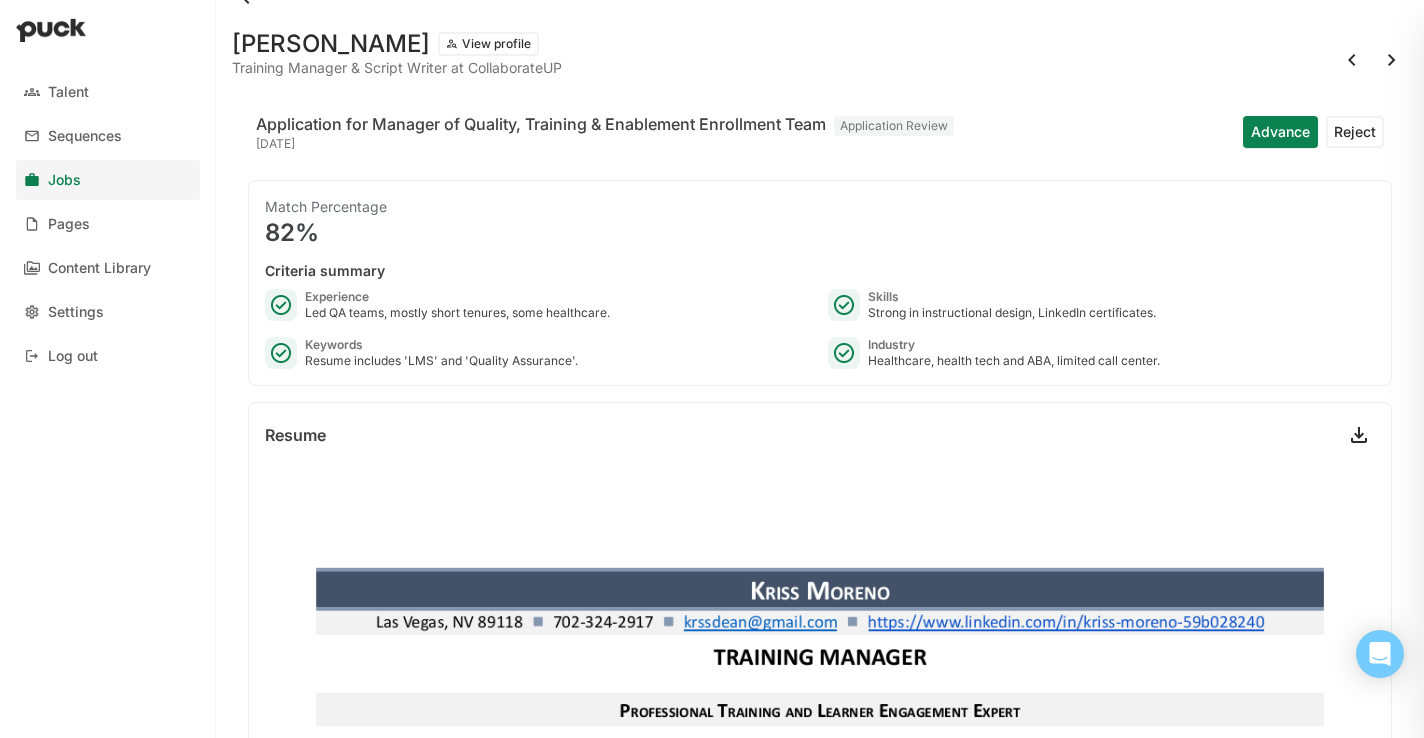 scroll, scrollTop: 0, scrollLeft: 0, axis: both 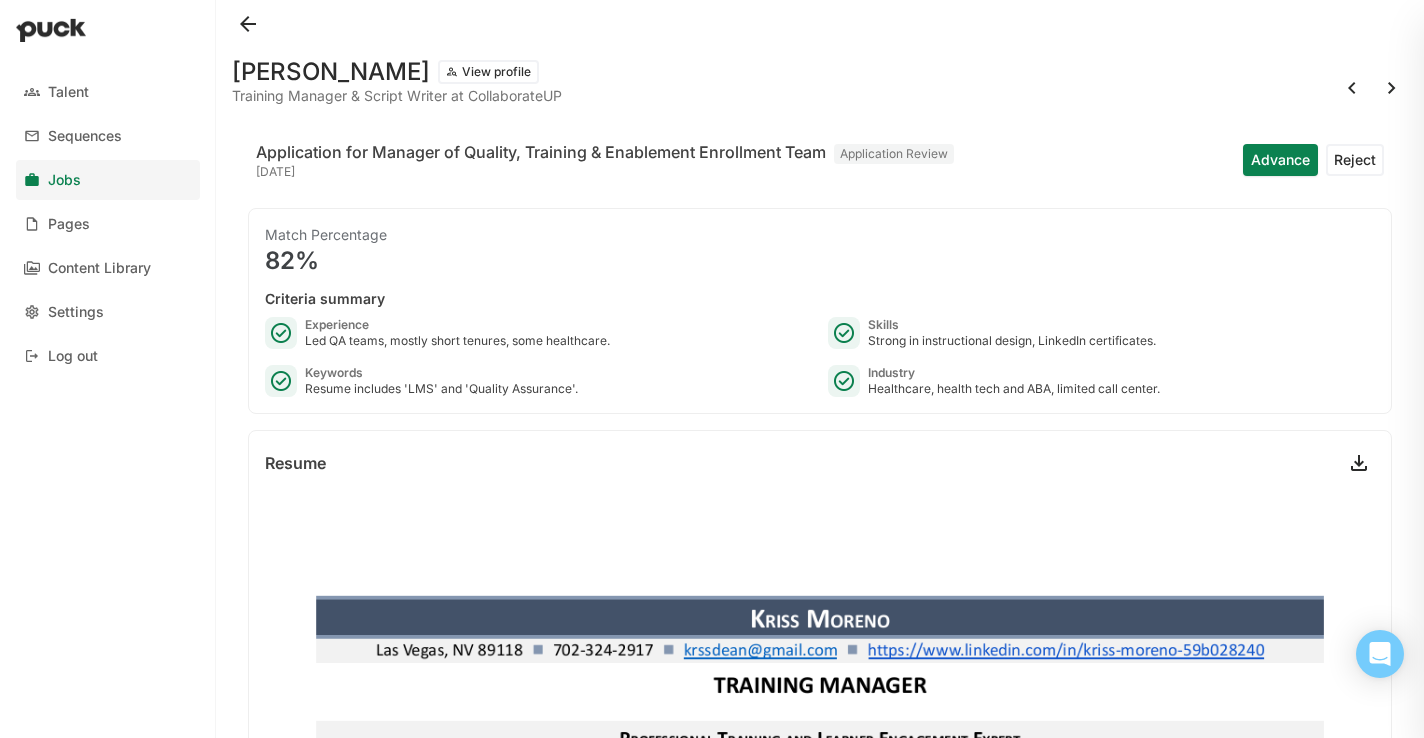 click at bounding box center [248, 24] 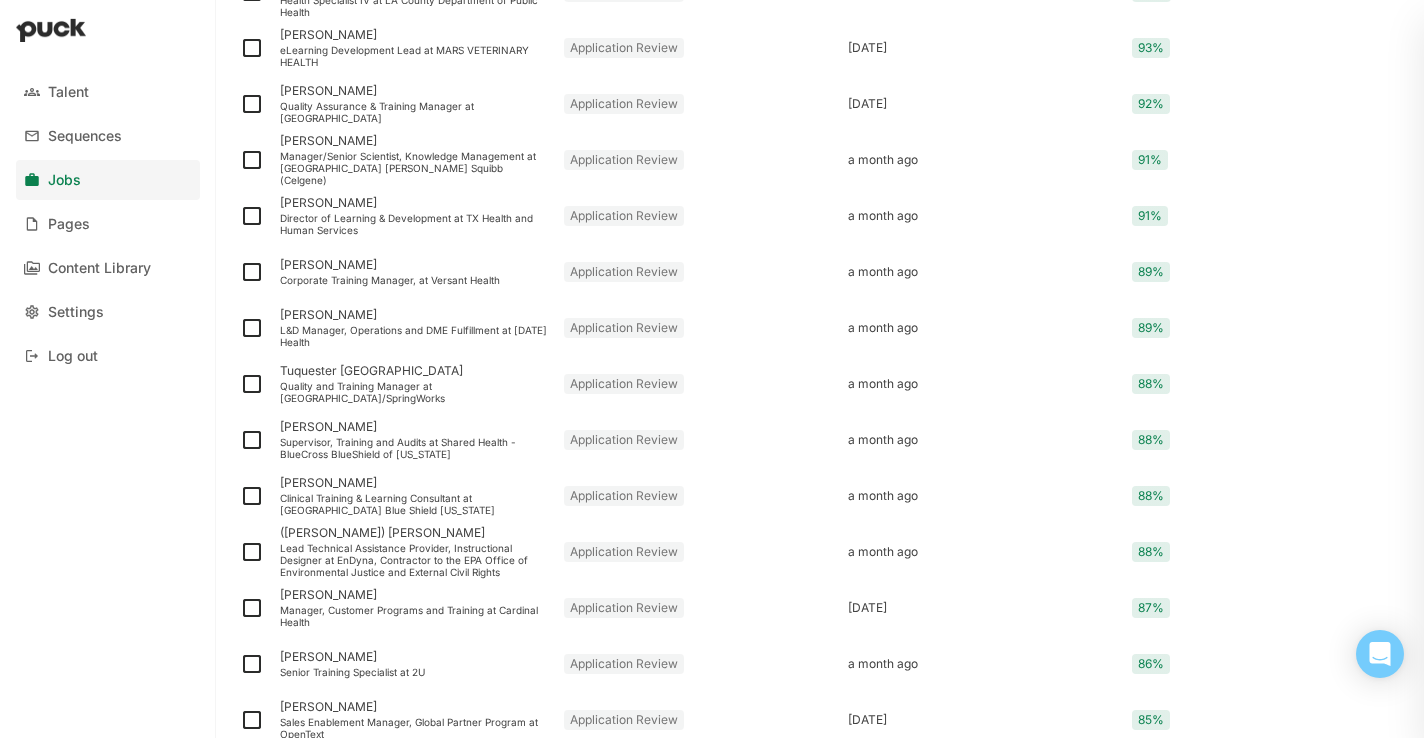scroll, scrollTop: 579, scrollLeft: 0, axis: vertical 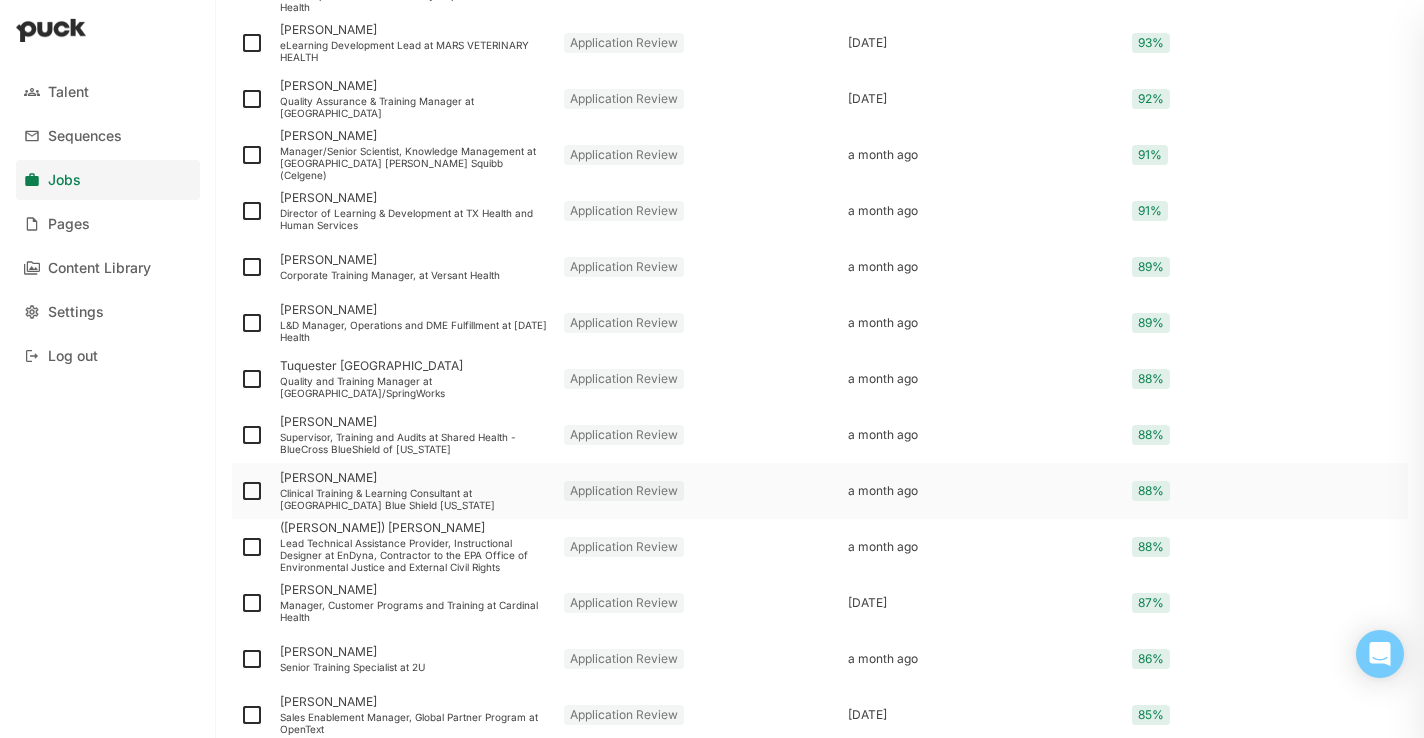 click on "Clinical Training & Learning Consultant at [GEOGRAPHIC_DATA] Blue Shield [US_STATE]" at bounding box center [414, 499] 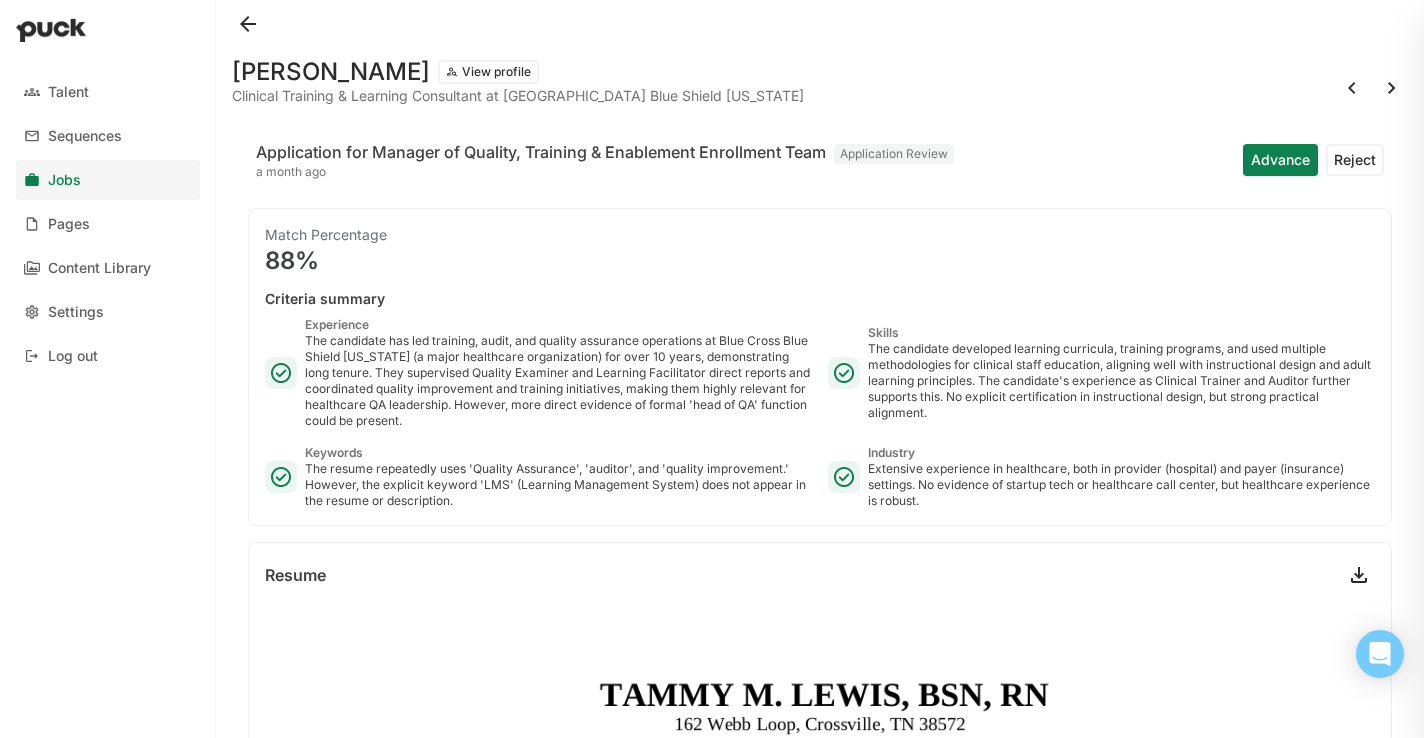 click at bounding box center [248, 24] 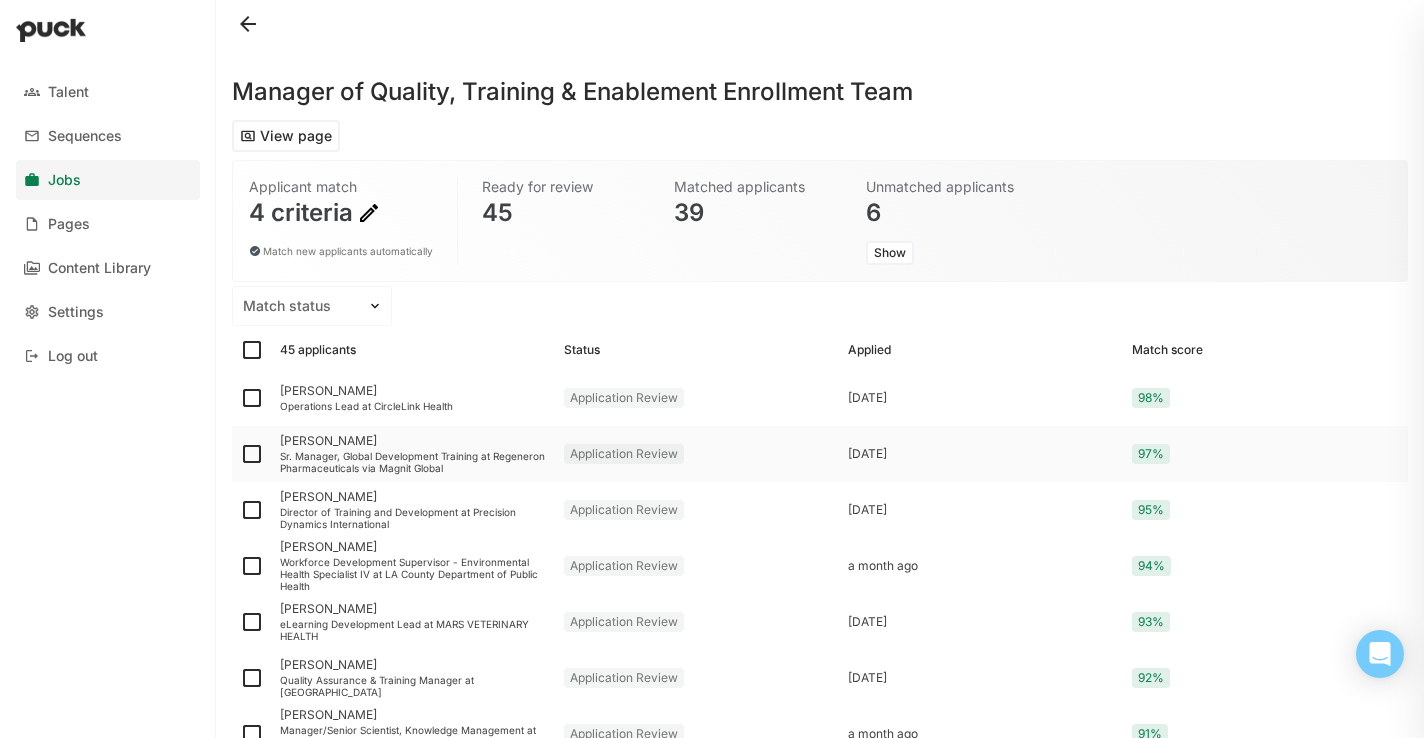 scroll, scrollTop: 120, scrollLeft: 0, axis: vertical 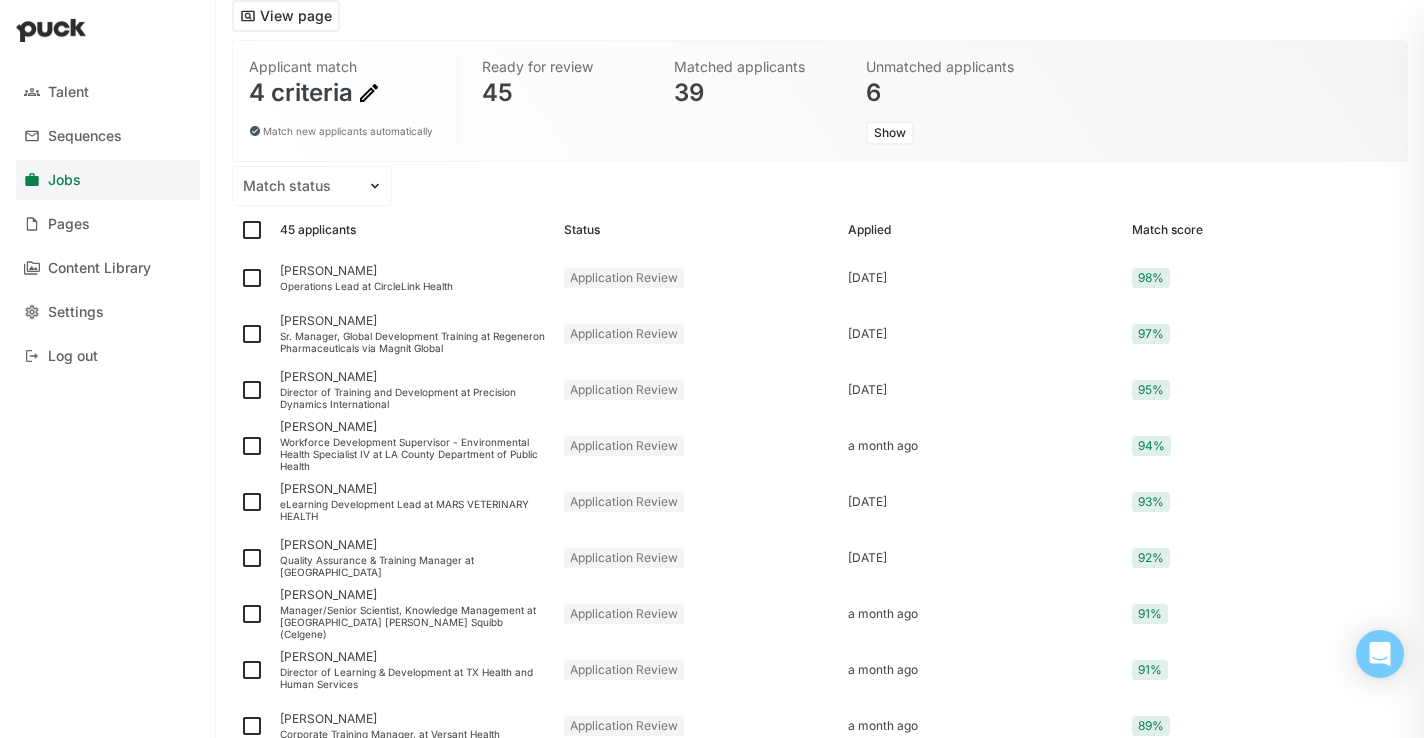 click on "Jobs" at bounding box center [108, 180] 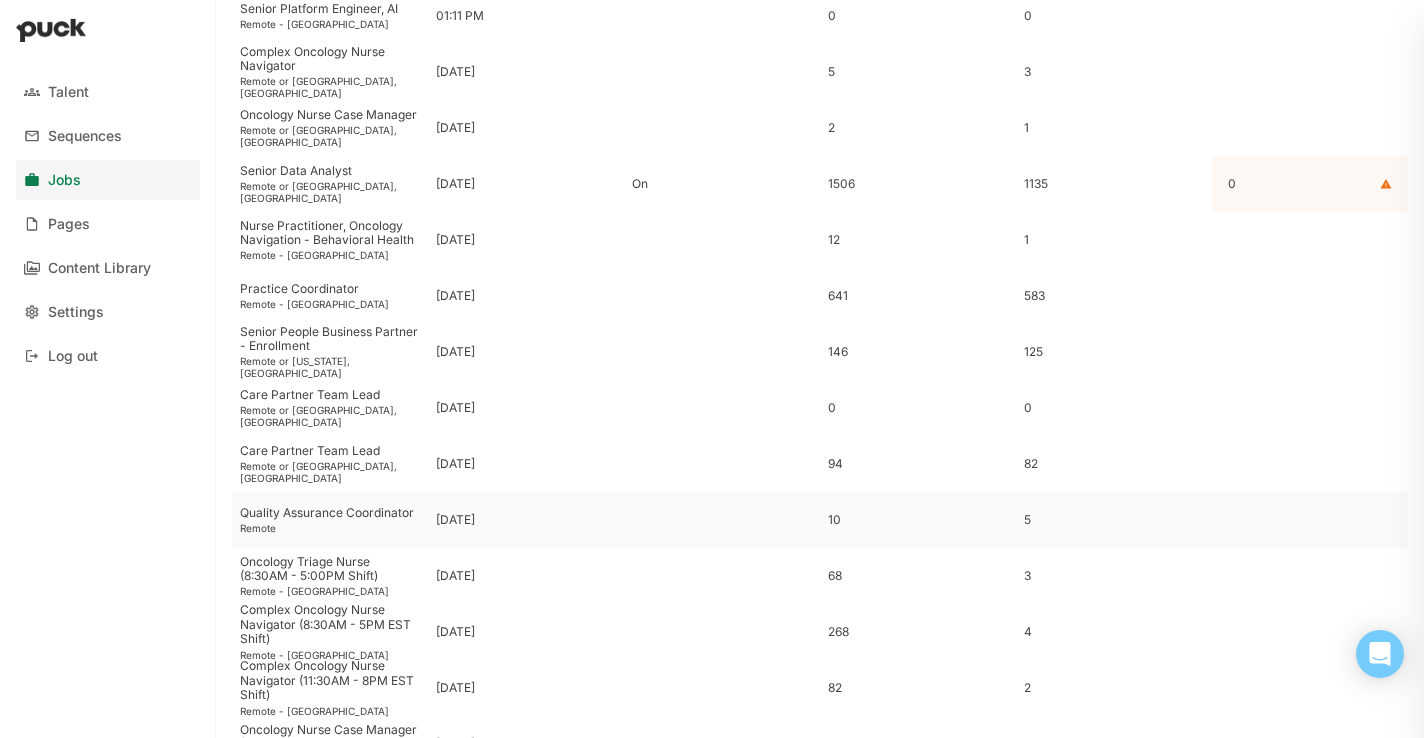 scroll, scrollTop: 214, scrollLeft: 0, axis: vertical 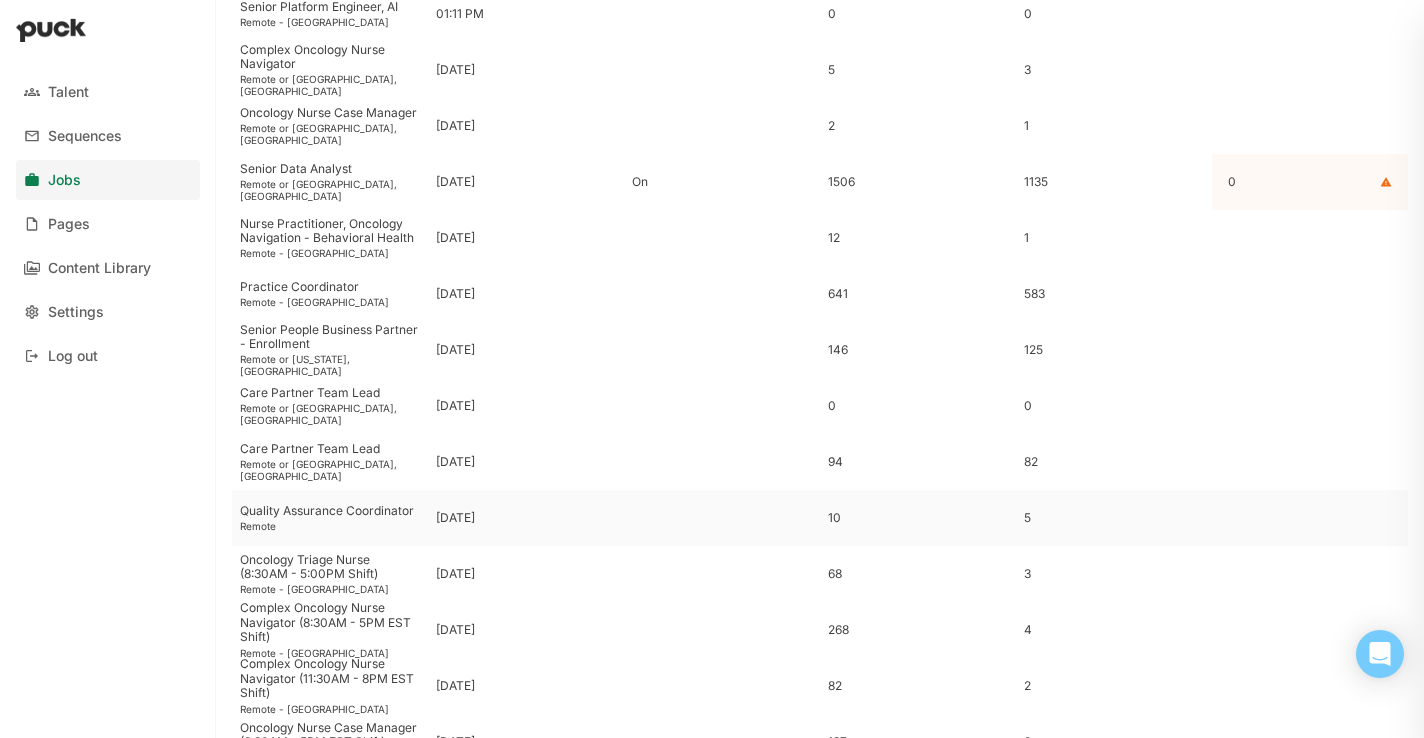 click on "Quality Assurance Coordinator" at bounding box center [330, 511] 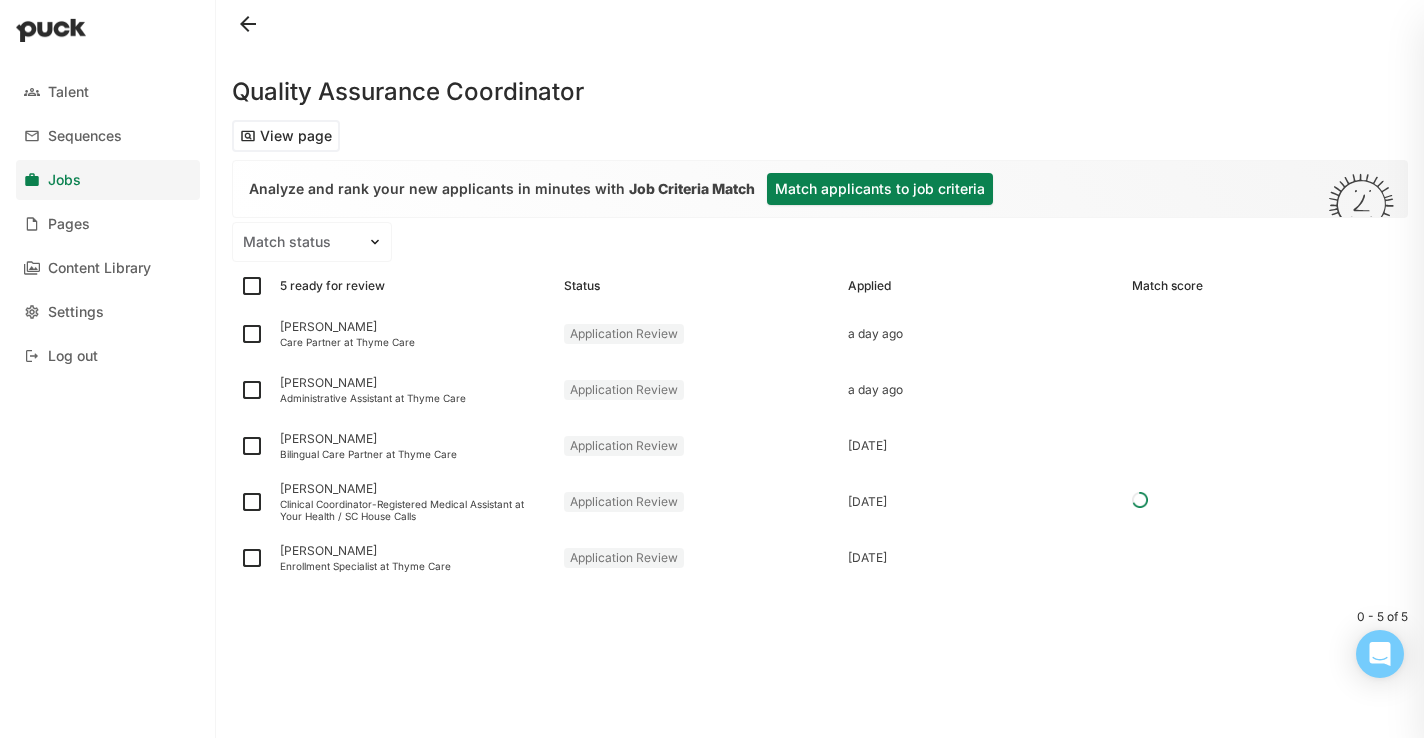 click at bounding box center [248, 24] 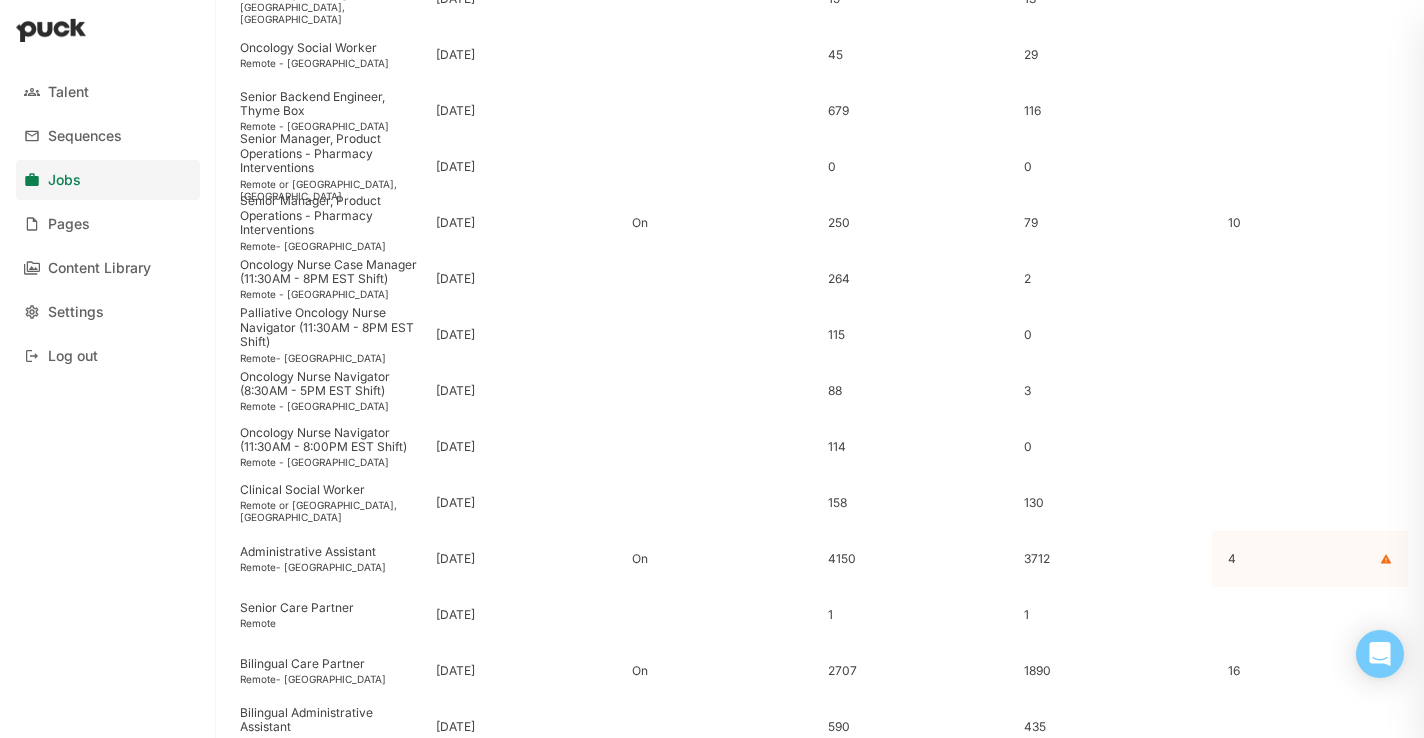 scroll, scrollTop: 1646, scrollLeft: 0, axis: vertical 